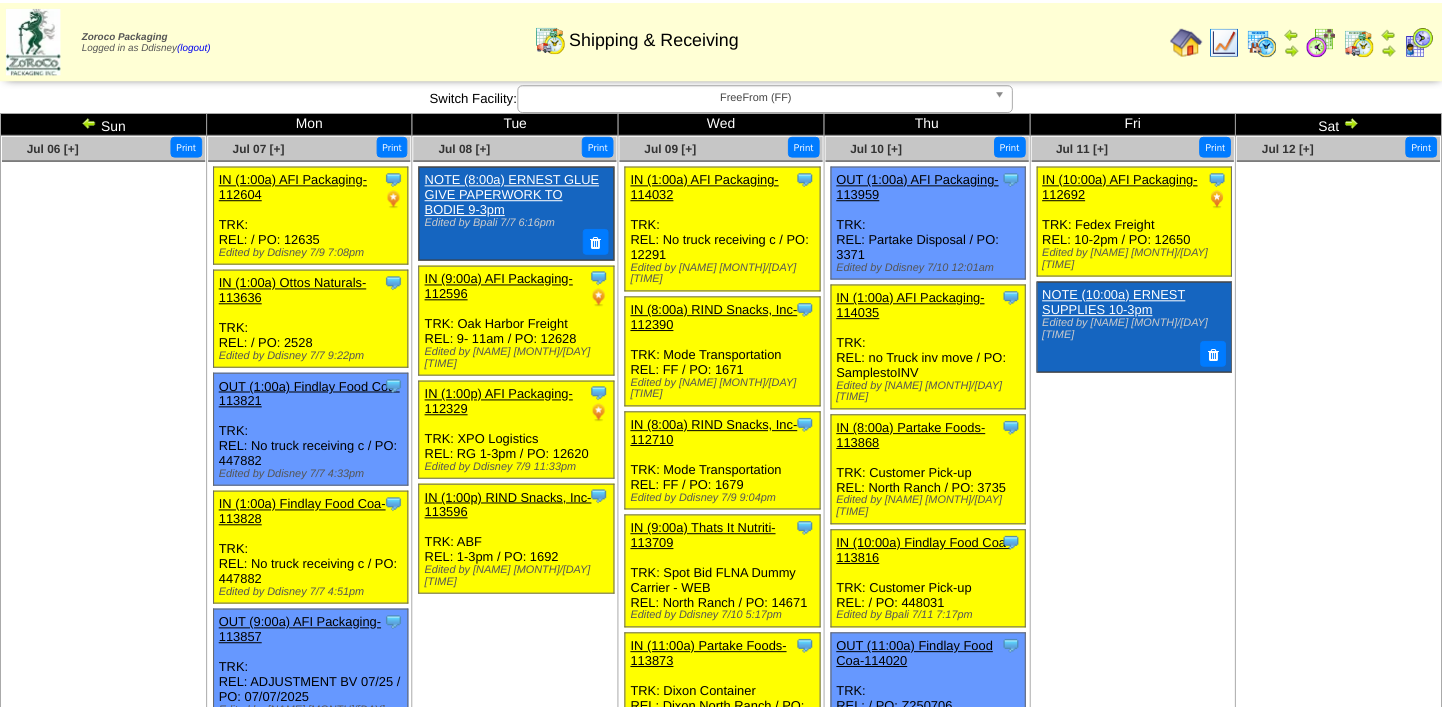 scroll, scrollTop: 0, scrollLeft: 0, axis: both 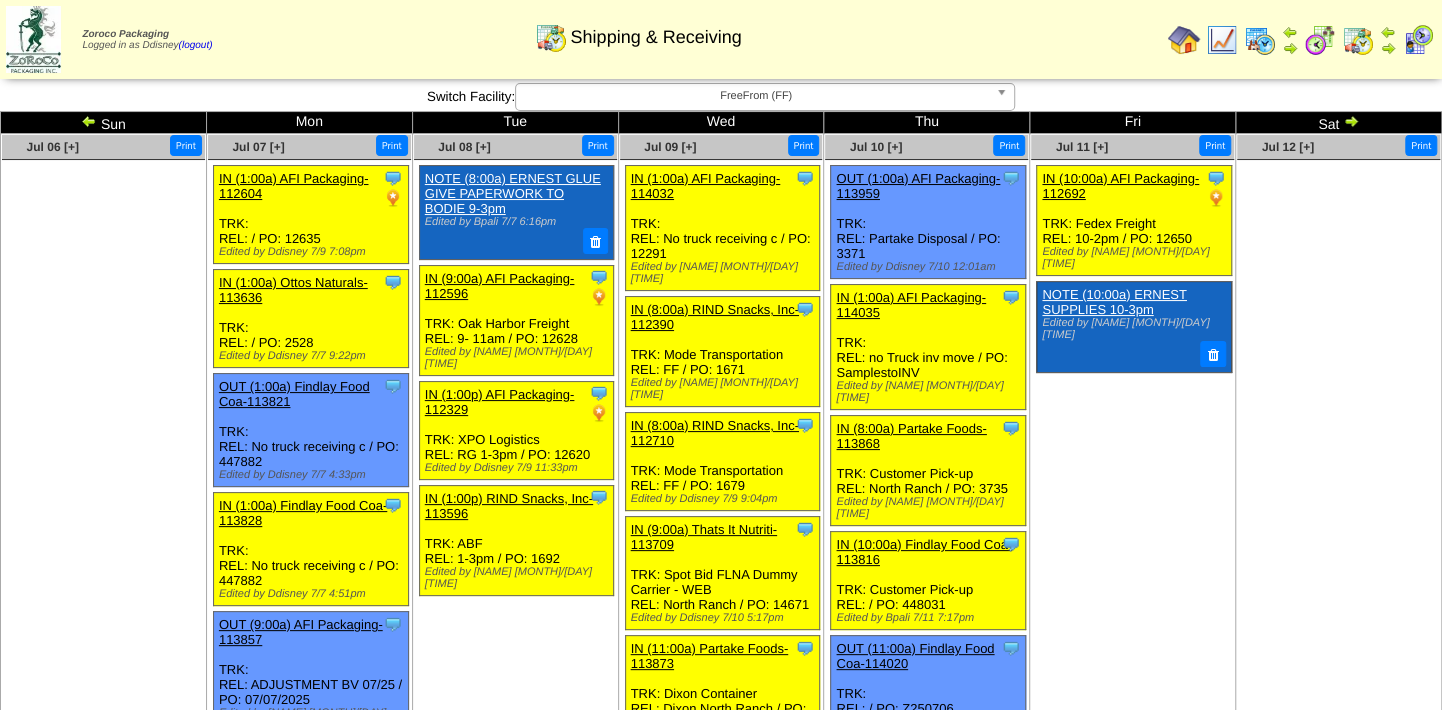 click at bounding box center [1351, 121] 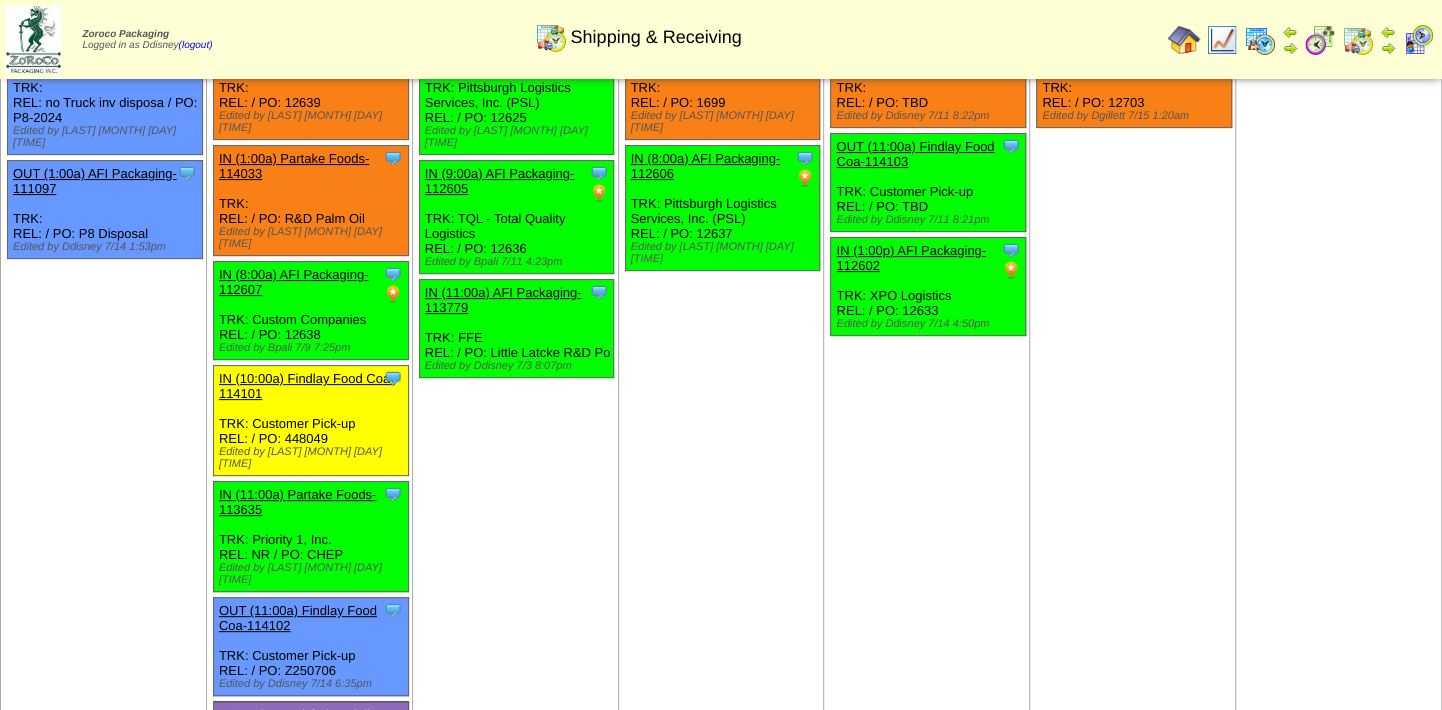 scroll, scrollTop: 90, scrollLeft: 0, axis: vertical 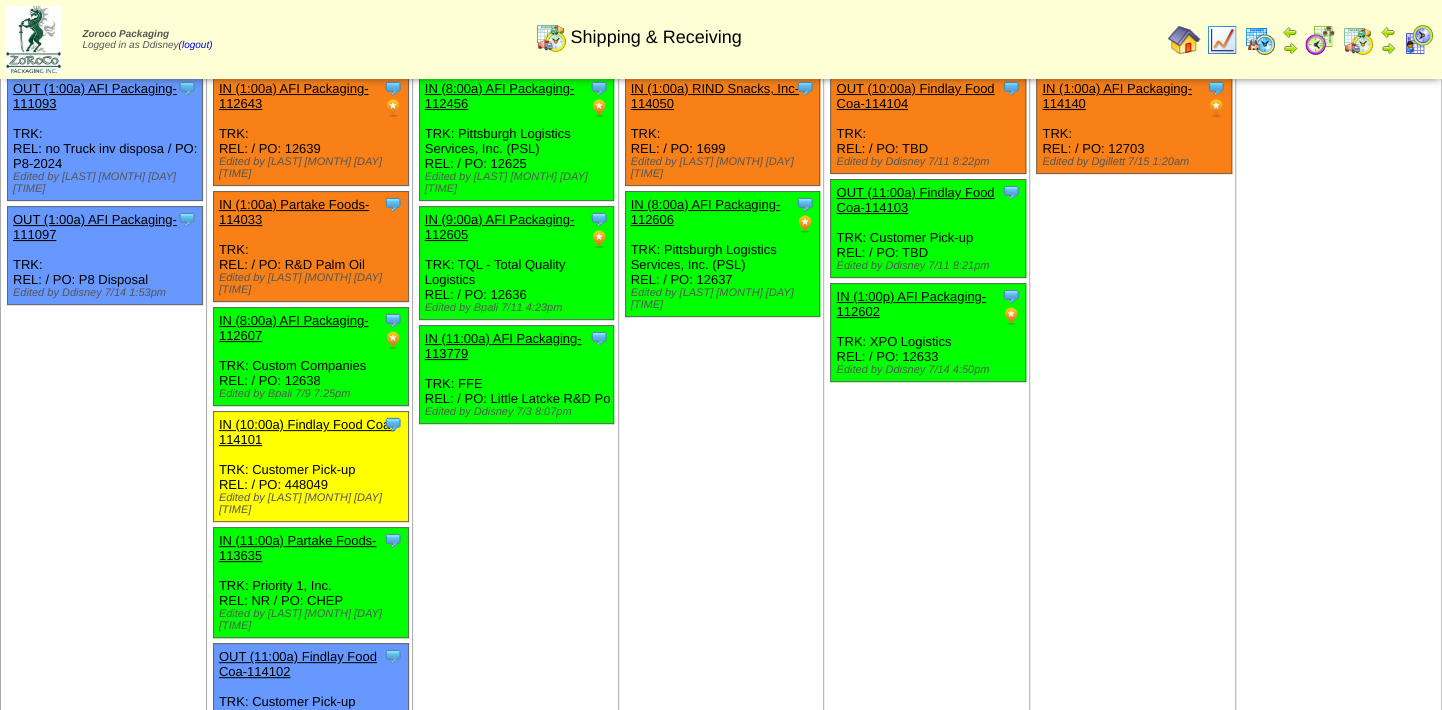 click on "IN
(11:00a)
Partake Foods-113635" at bounding box center [298, 548] 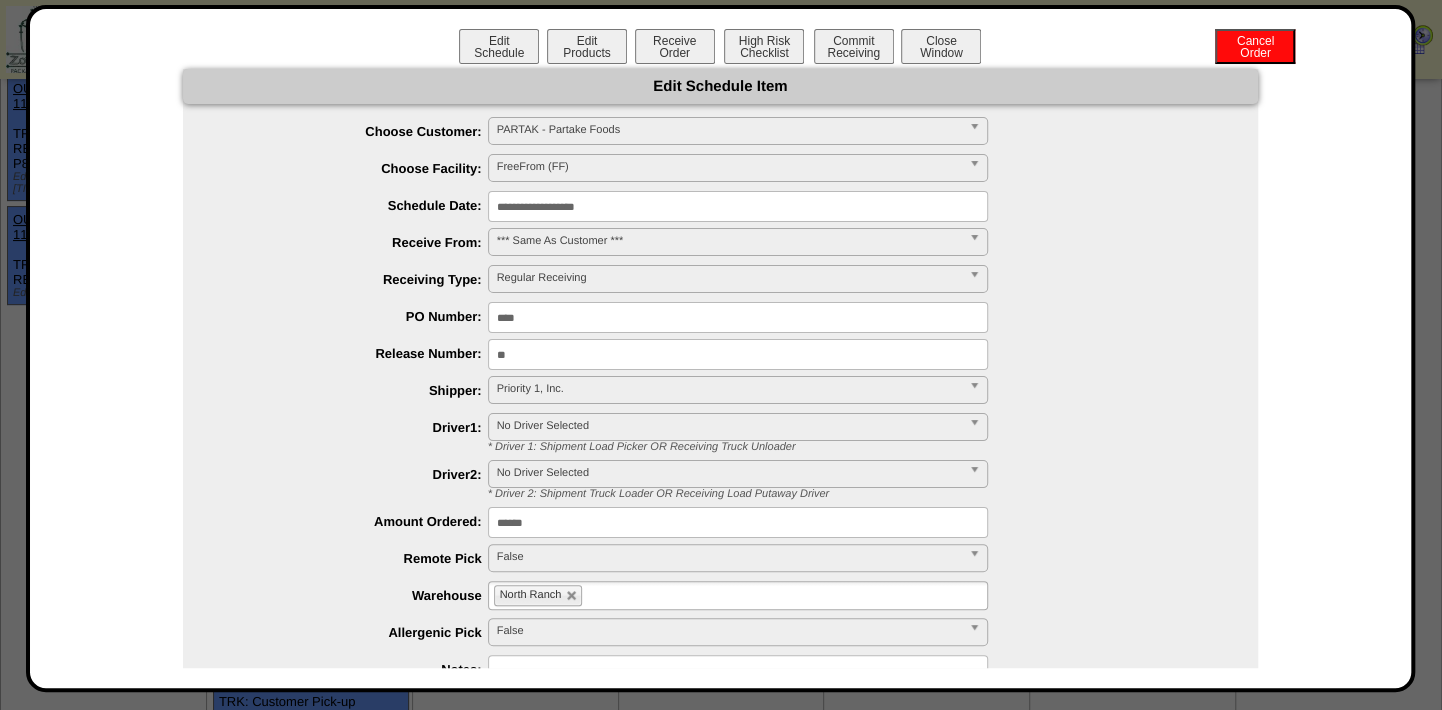 scroll, scrollTop: 90, scrollLeft: 0, axis: vertical 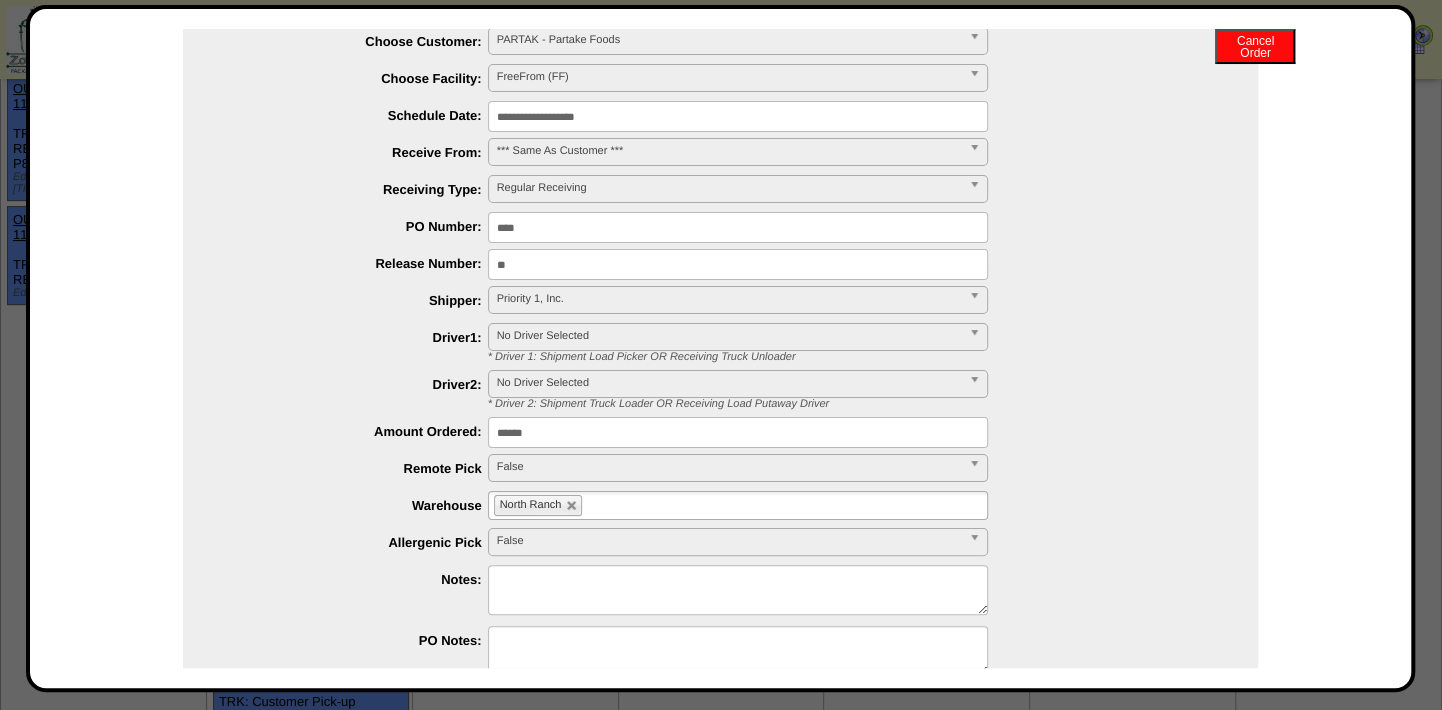 drag, startPoint x: 575, startPoint y: 430, endPoint x: 371, endPoint y: 417, distance: 204.4138 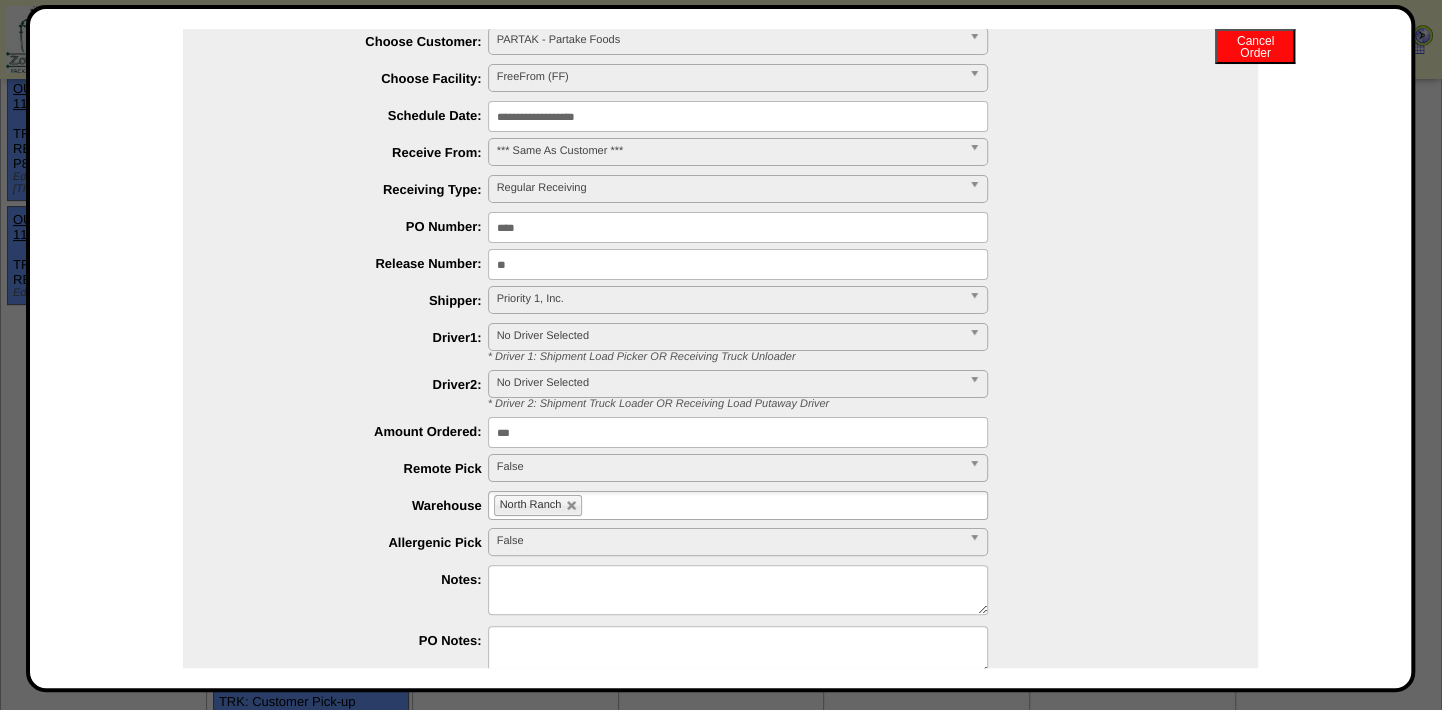 type on "***" 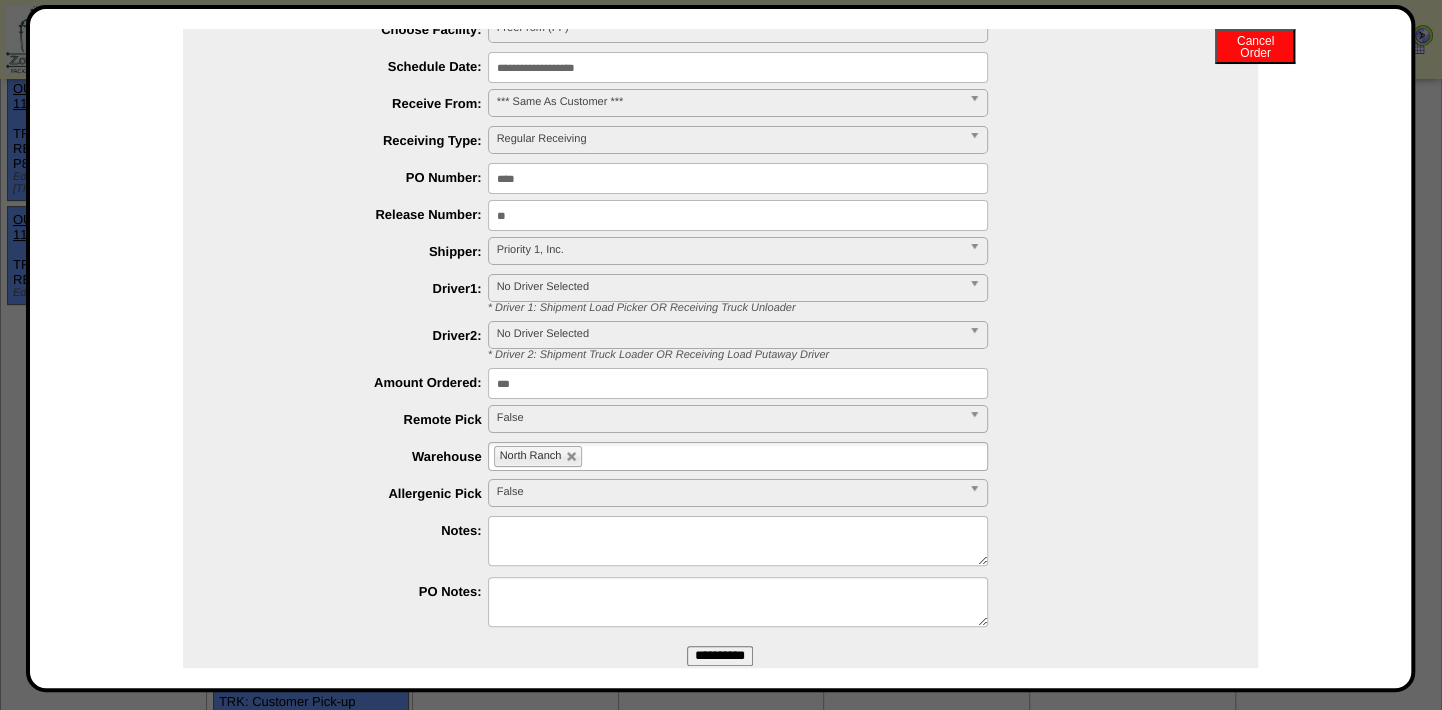 scroll, scrollTop: 183, scrollLeft: 0, axis: vertical 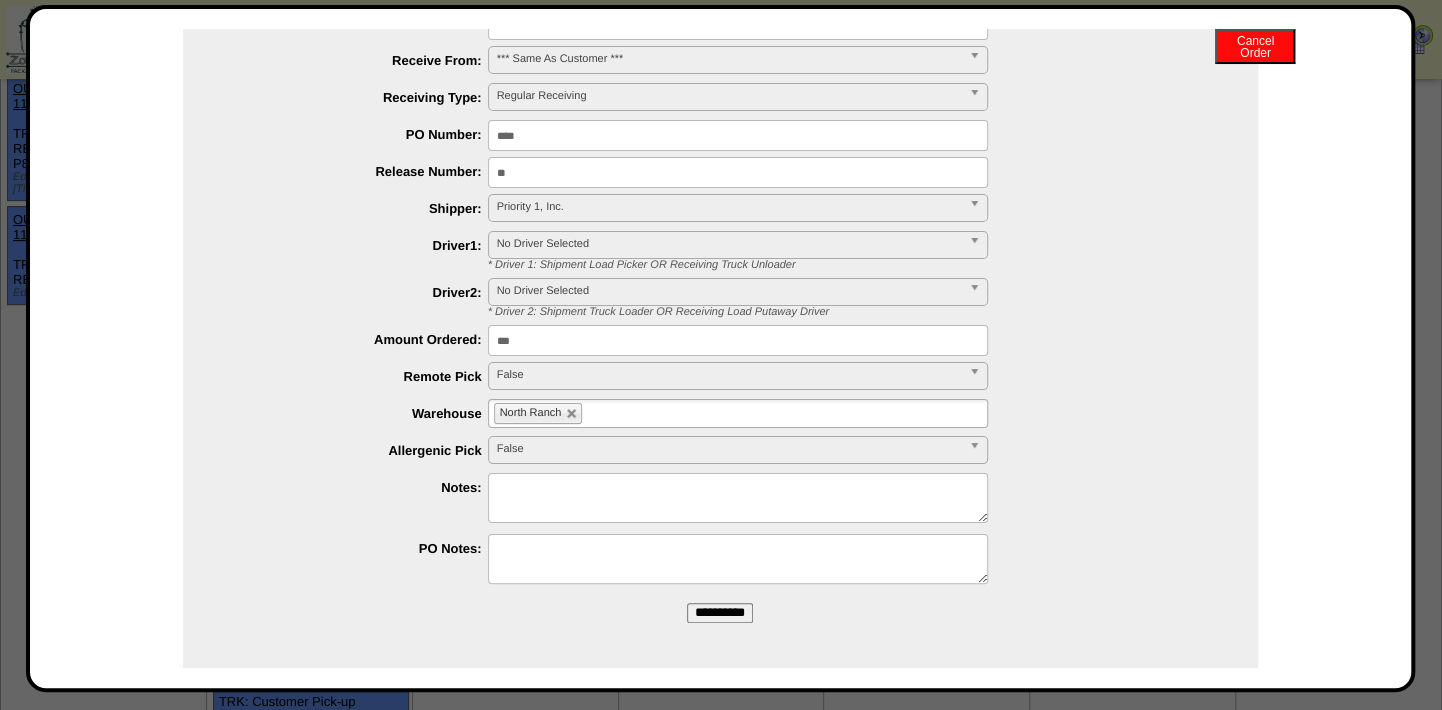 click on "**********" at bounding box center (720, 613) 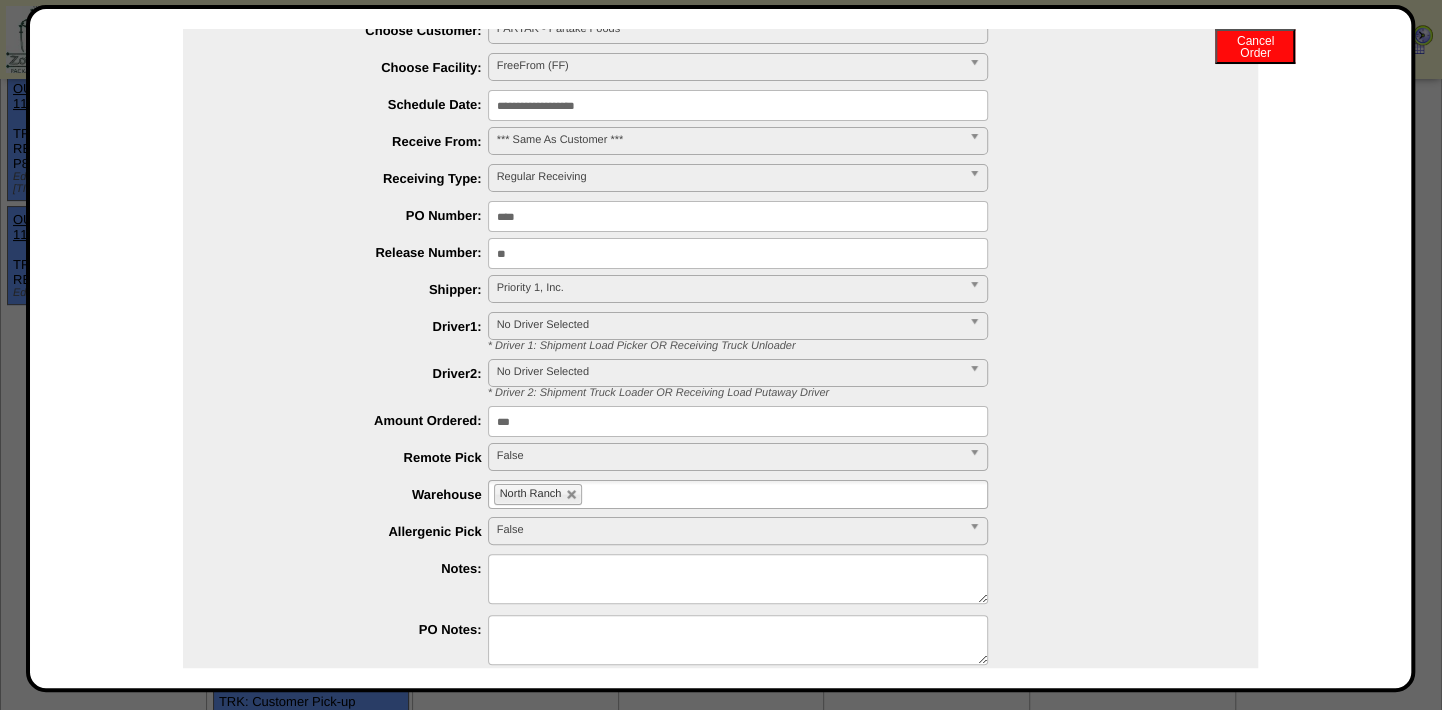 scroll, scrollTop: 0, scrollLeft: 0, axis: both 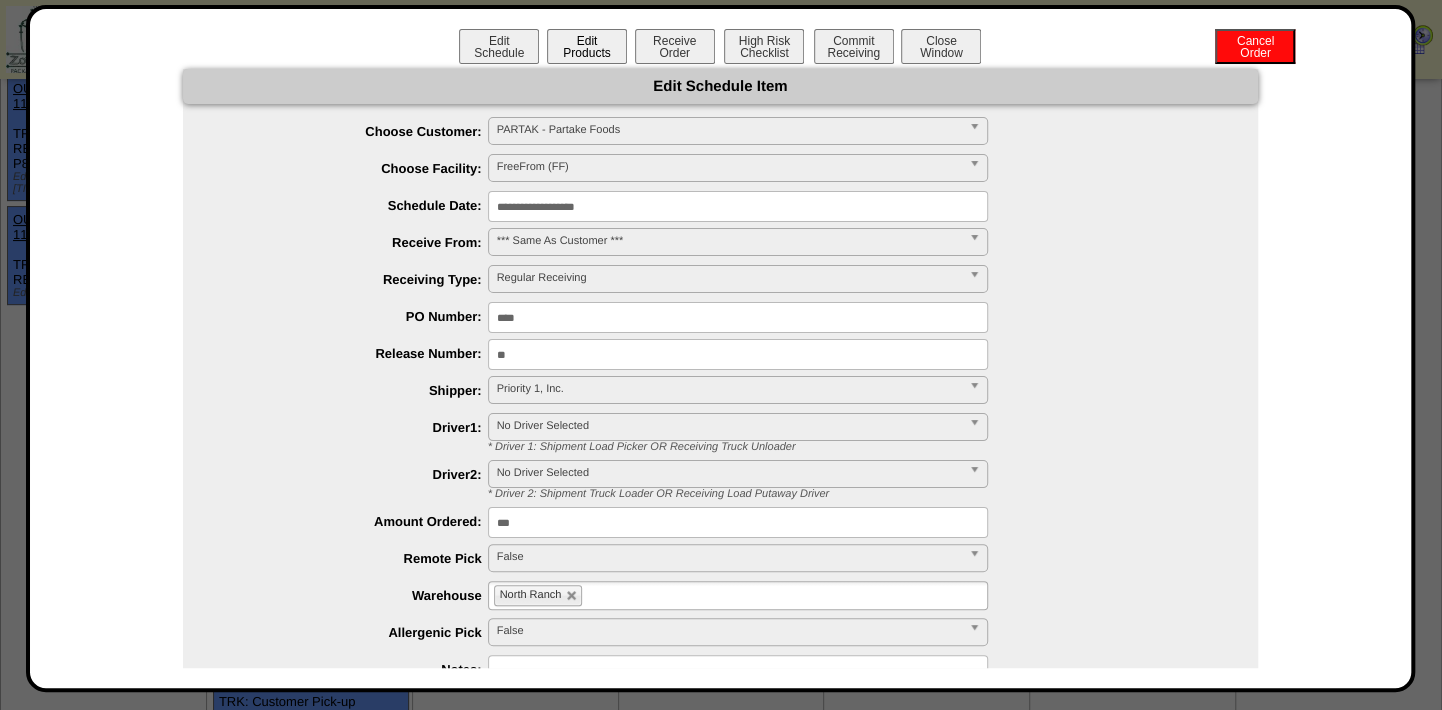 click on "Edit Products" at bounding box center [587, 46] 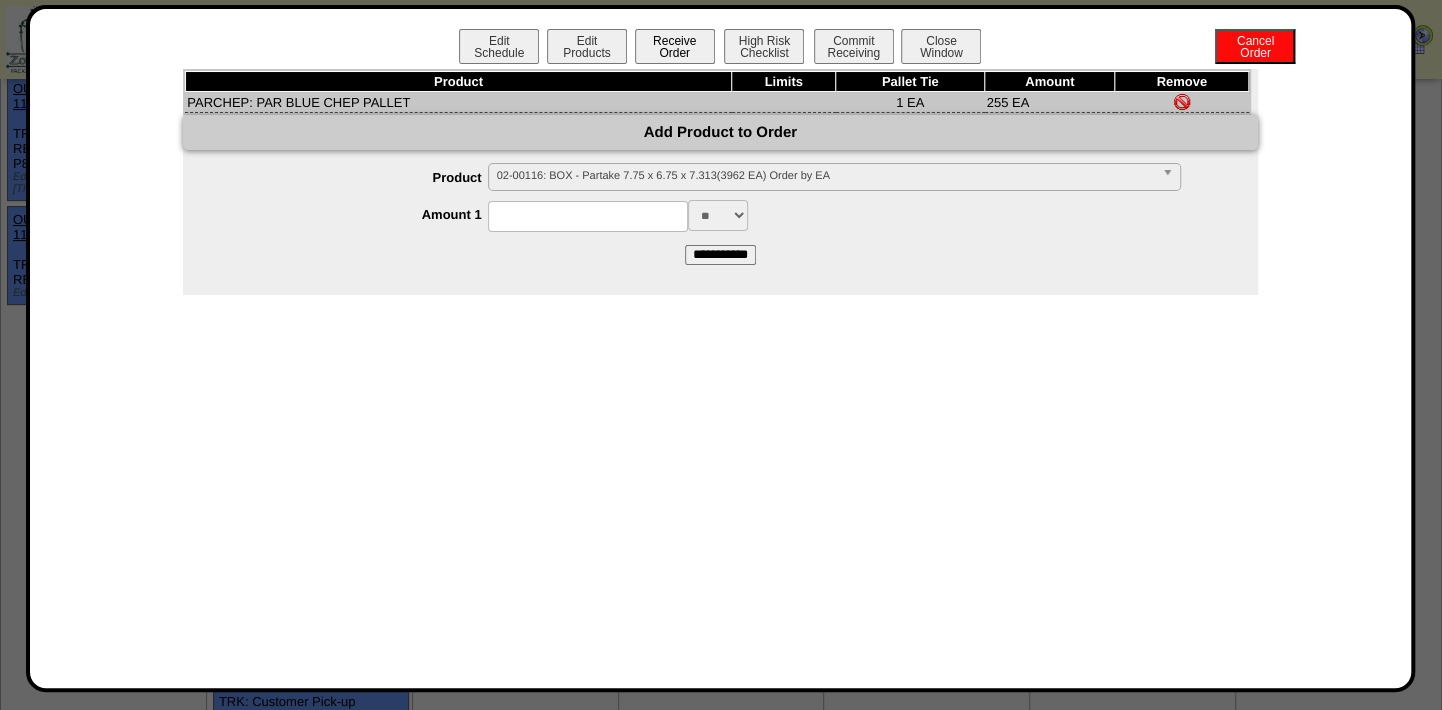 click on "Receive Order" at bounding box center [675, 46] 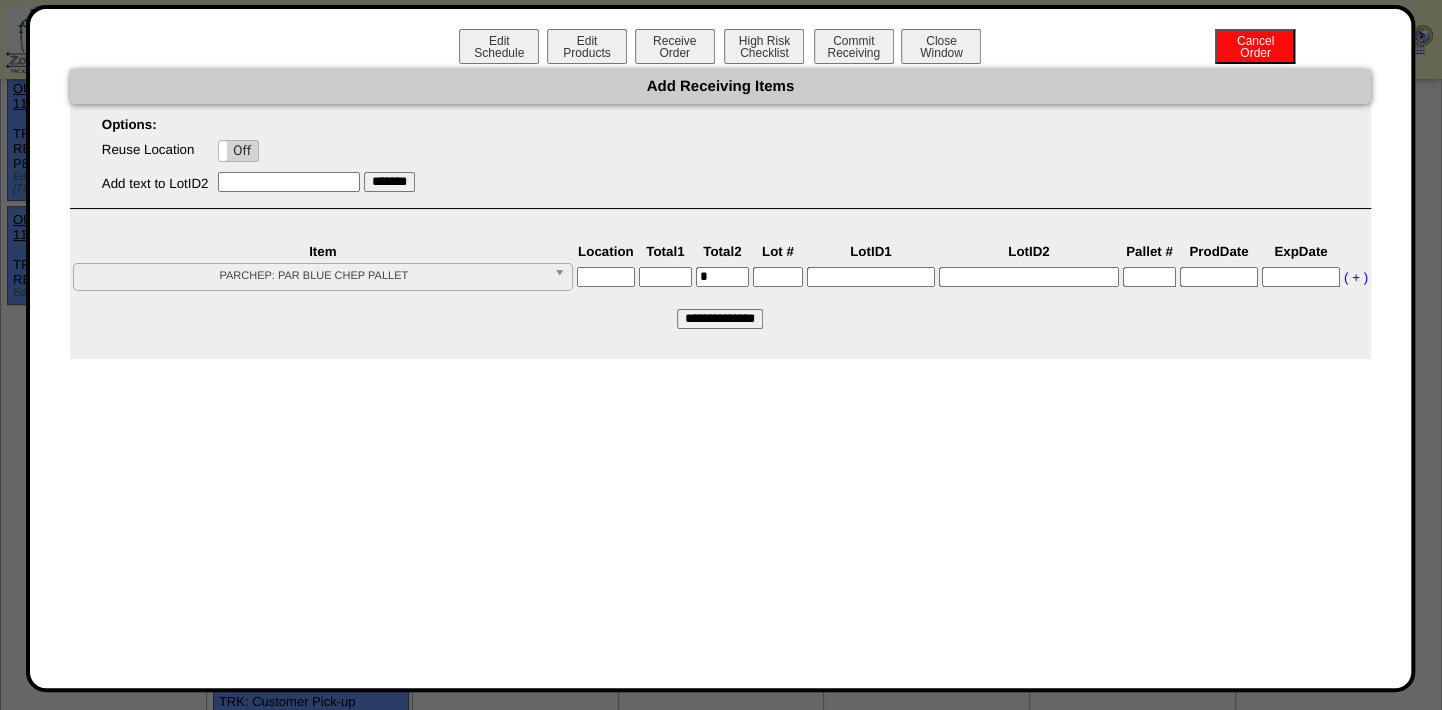 click at bounding box center (606, 277) 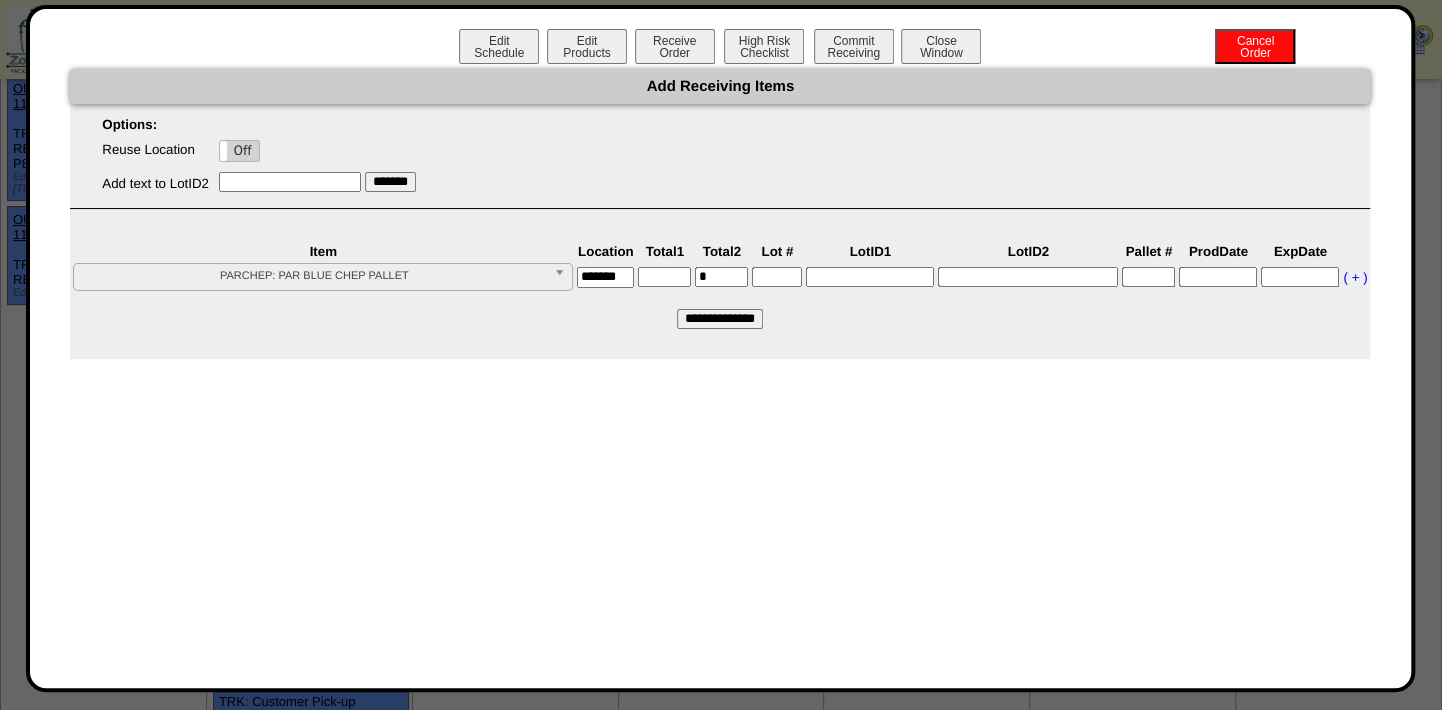 scroll, scrollTop: 0, scrollLeft: 13, axis: horizontal 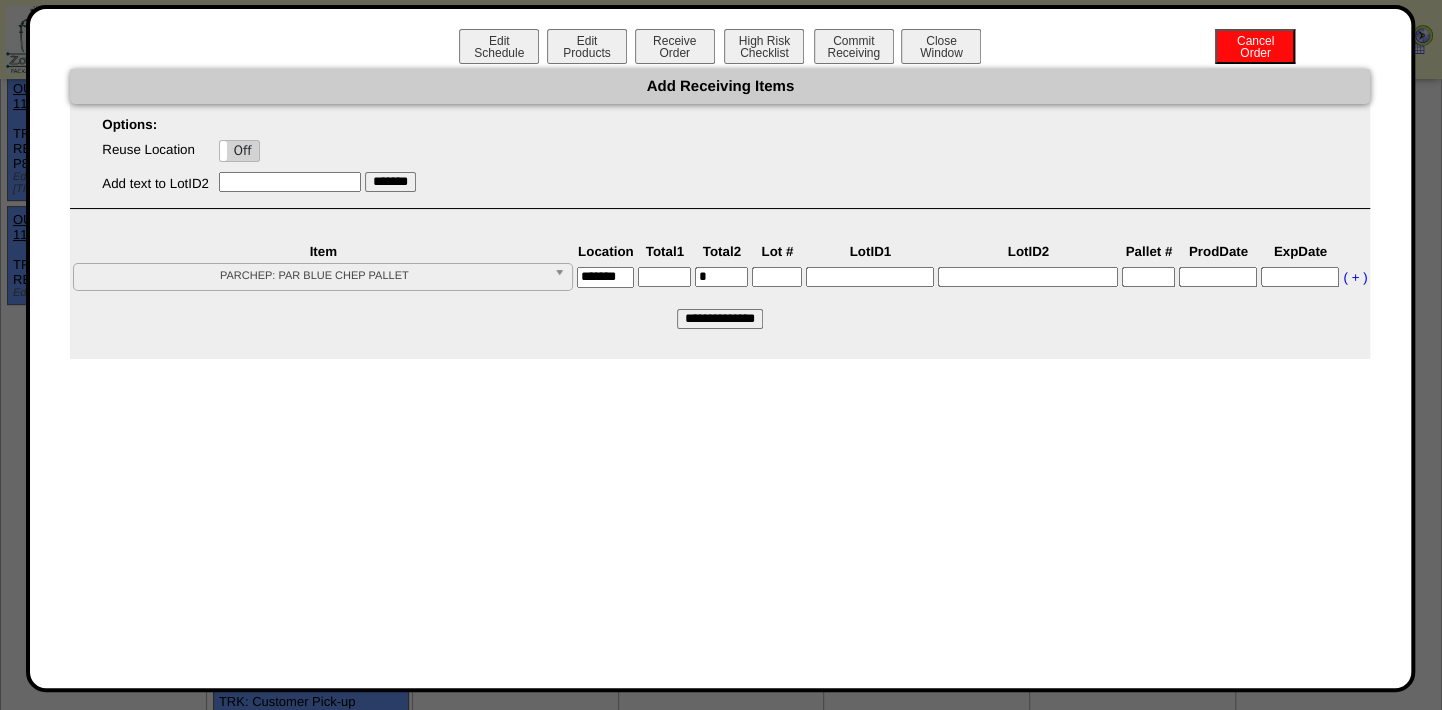 type on "*******" 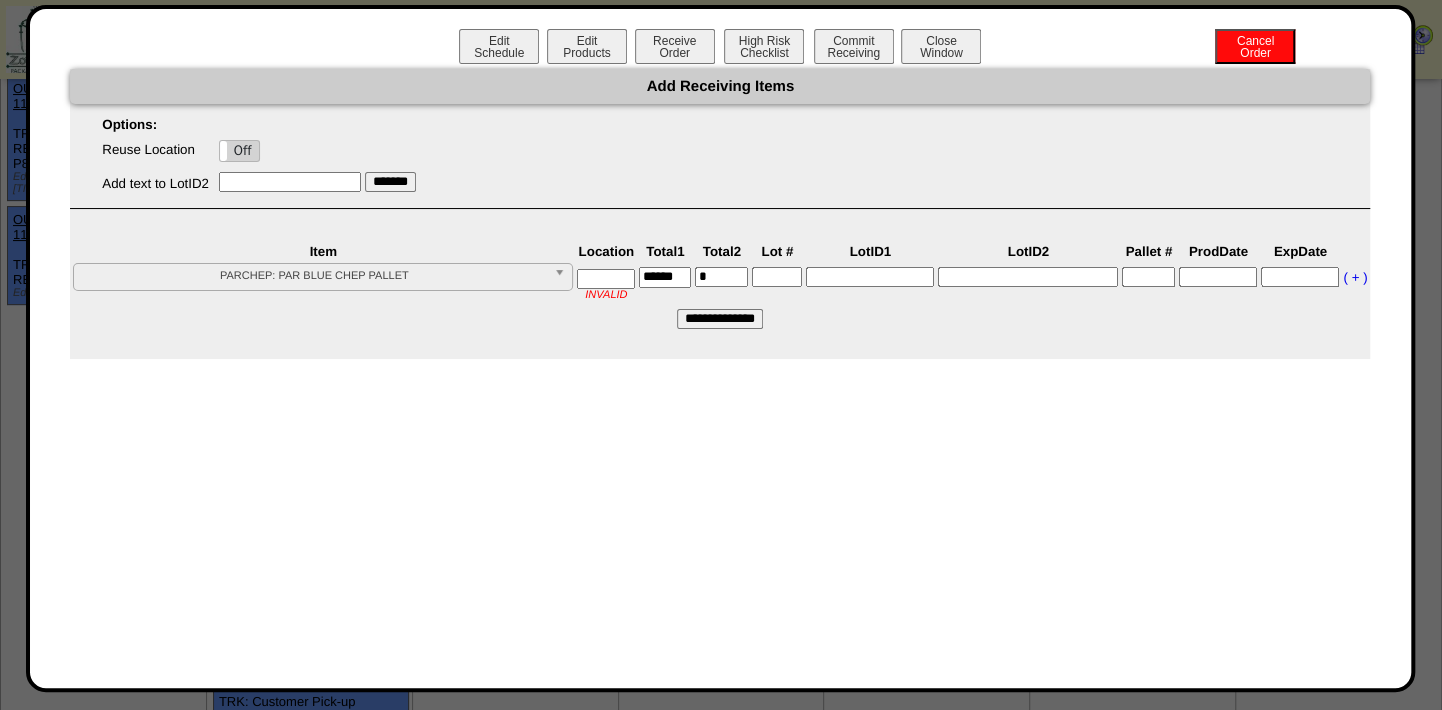scroll, scrollTop: 0, scrollLeft: 20, axis: horizontal 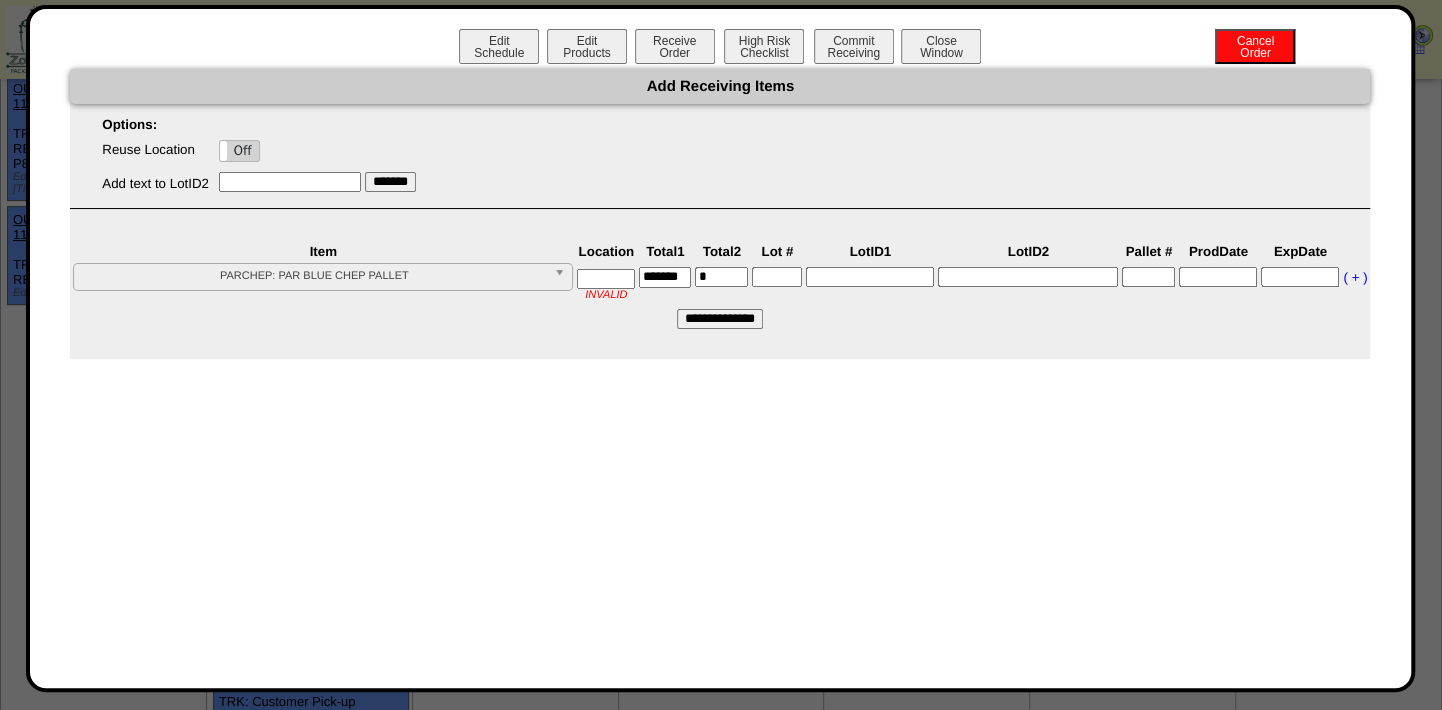 type on "*******" 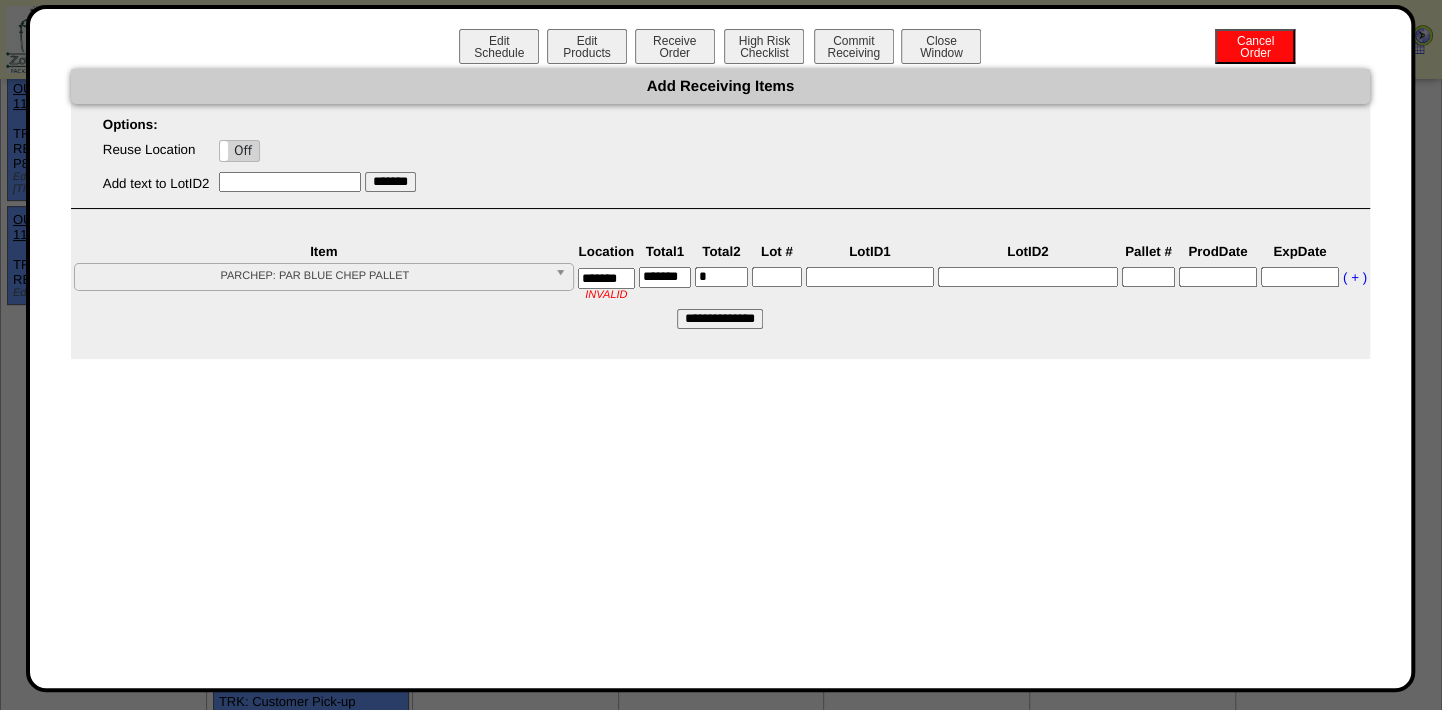 scroll, scrollTop: 0, scrollLeft: 15, axis: horizontal 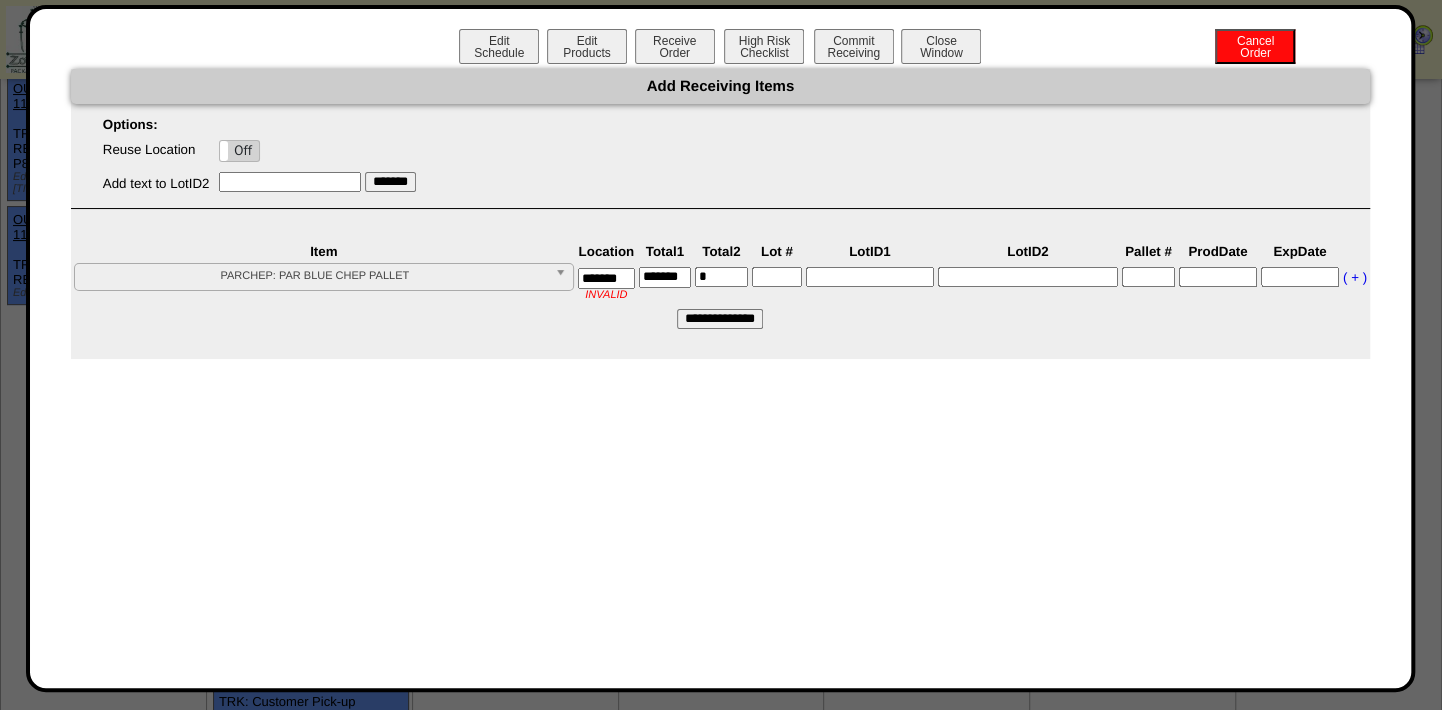 type on "*******" 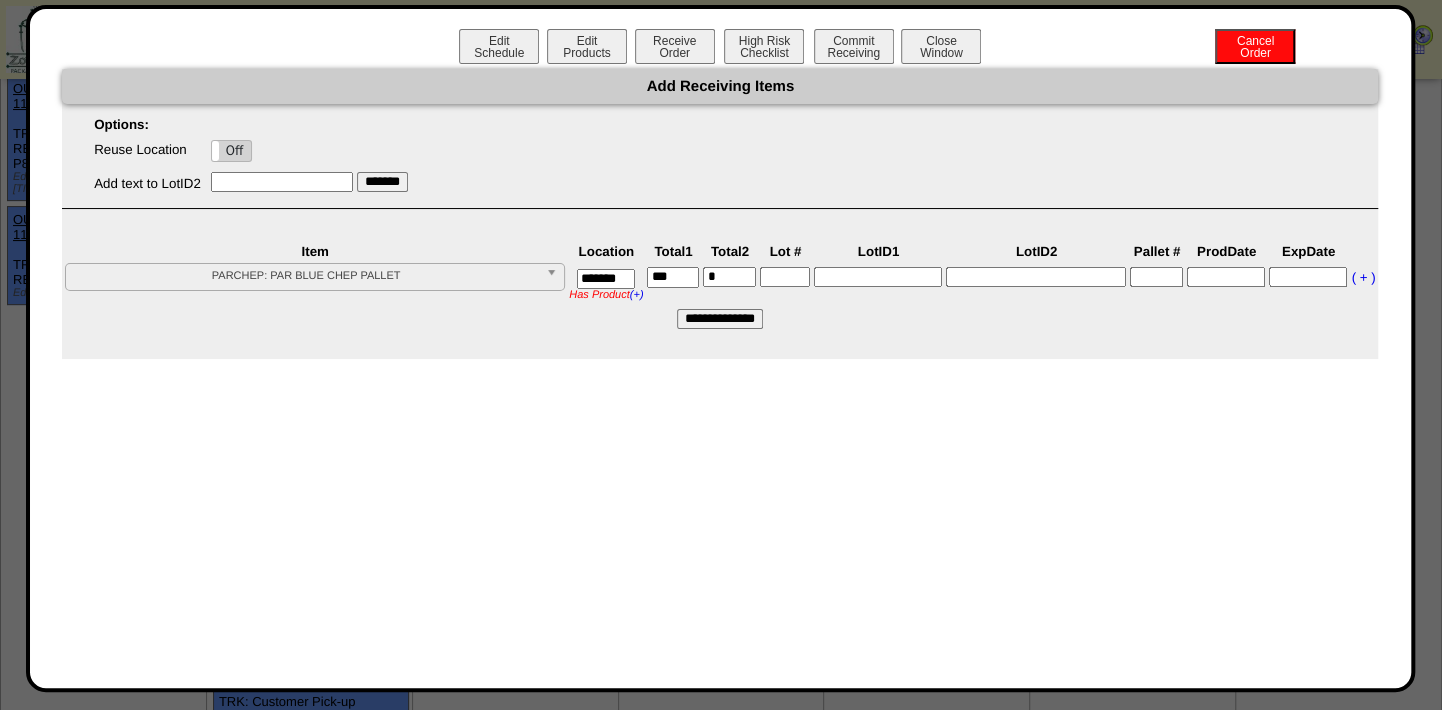 type on "***" 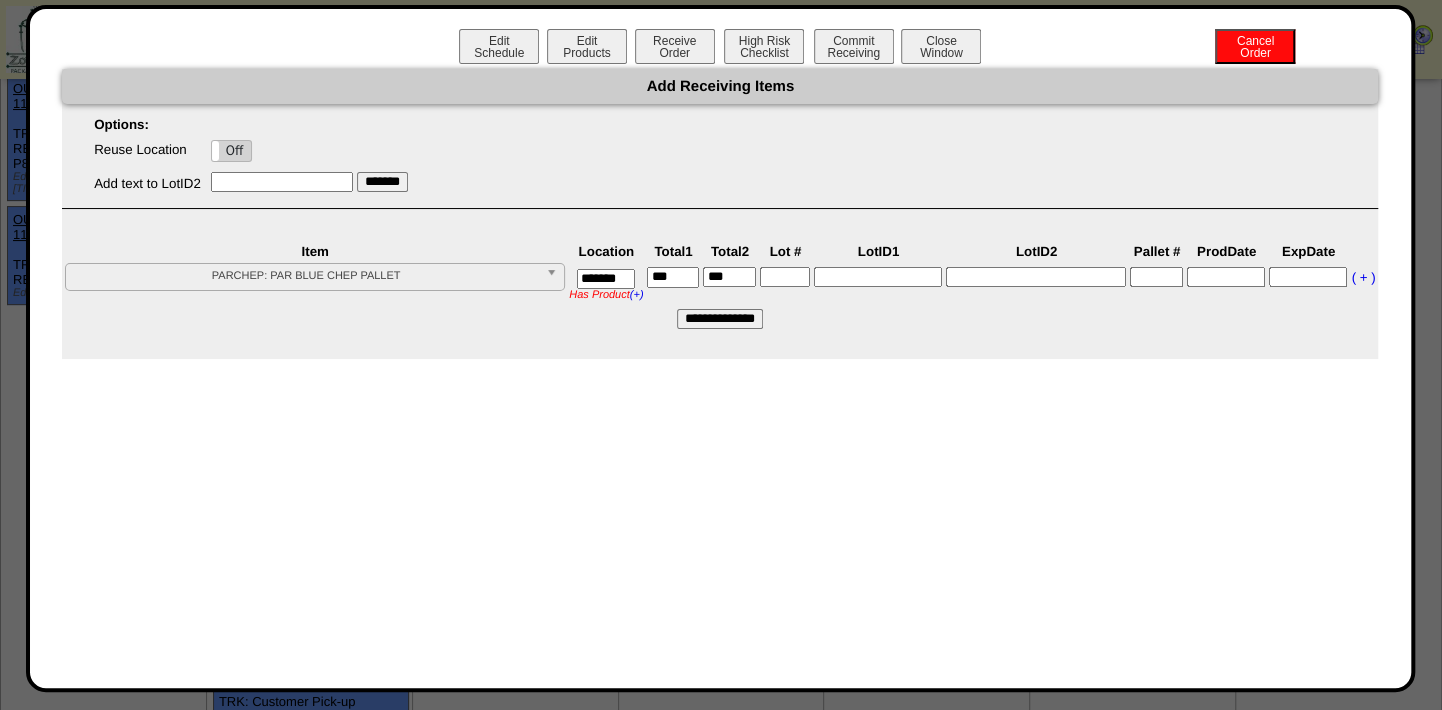 type on "***" 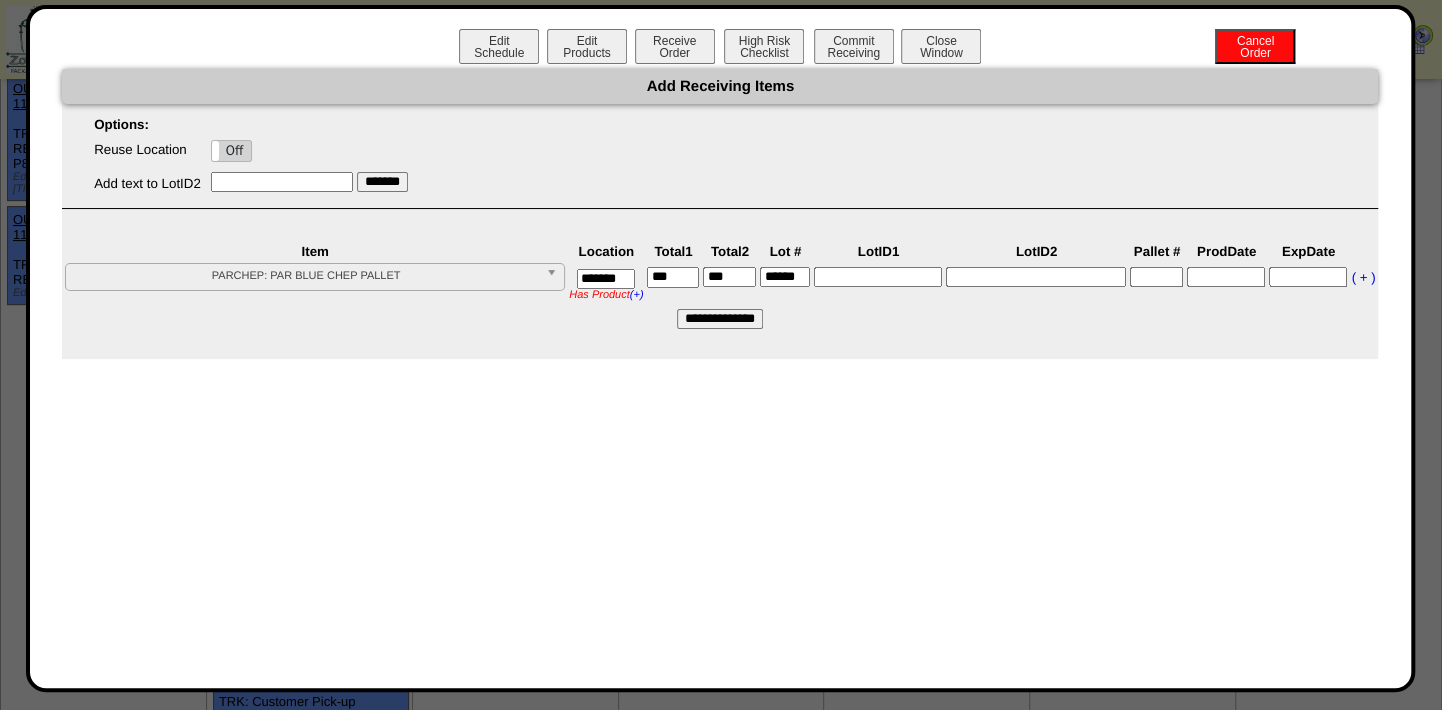scroll, scrollTop: 0, scrollLeft: 10, axis: horizontal 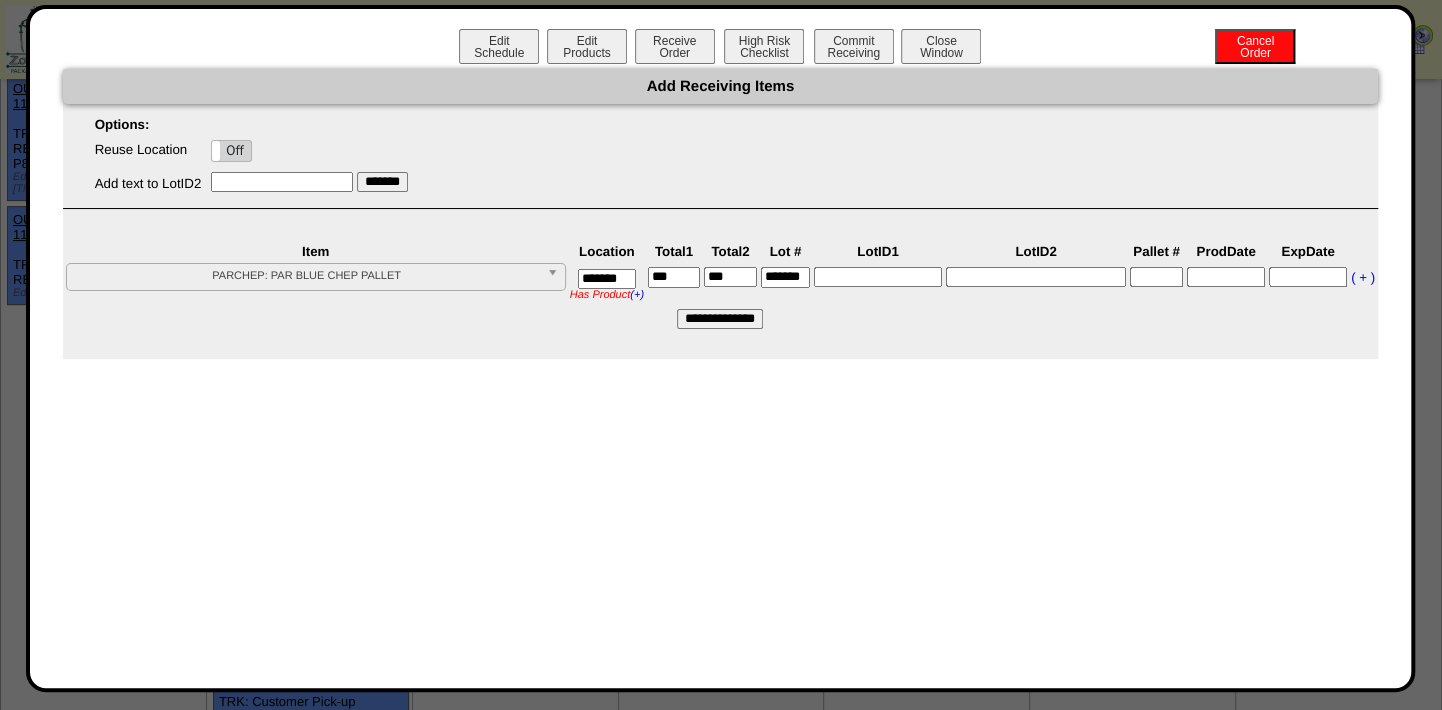 type on "*******" 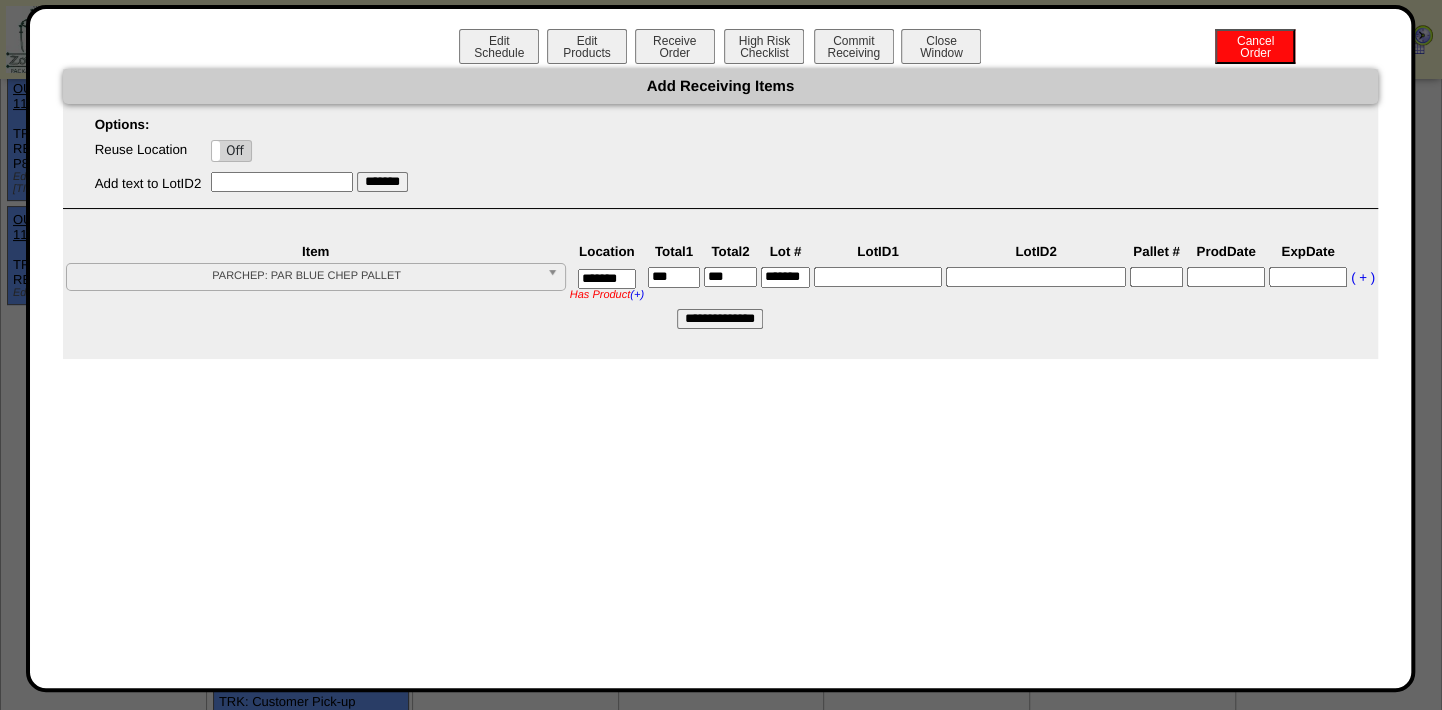 scroll, scrollTop: 0, scrollLeft: 0, axis: both 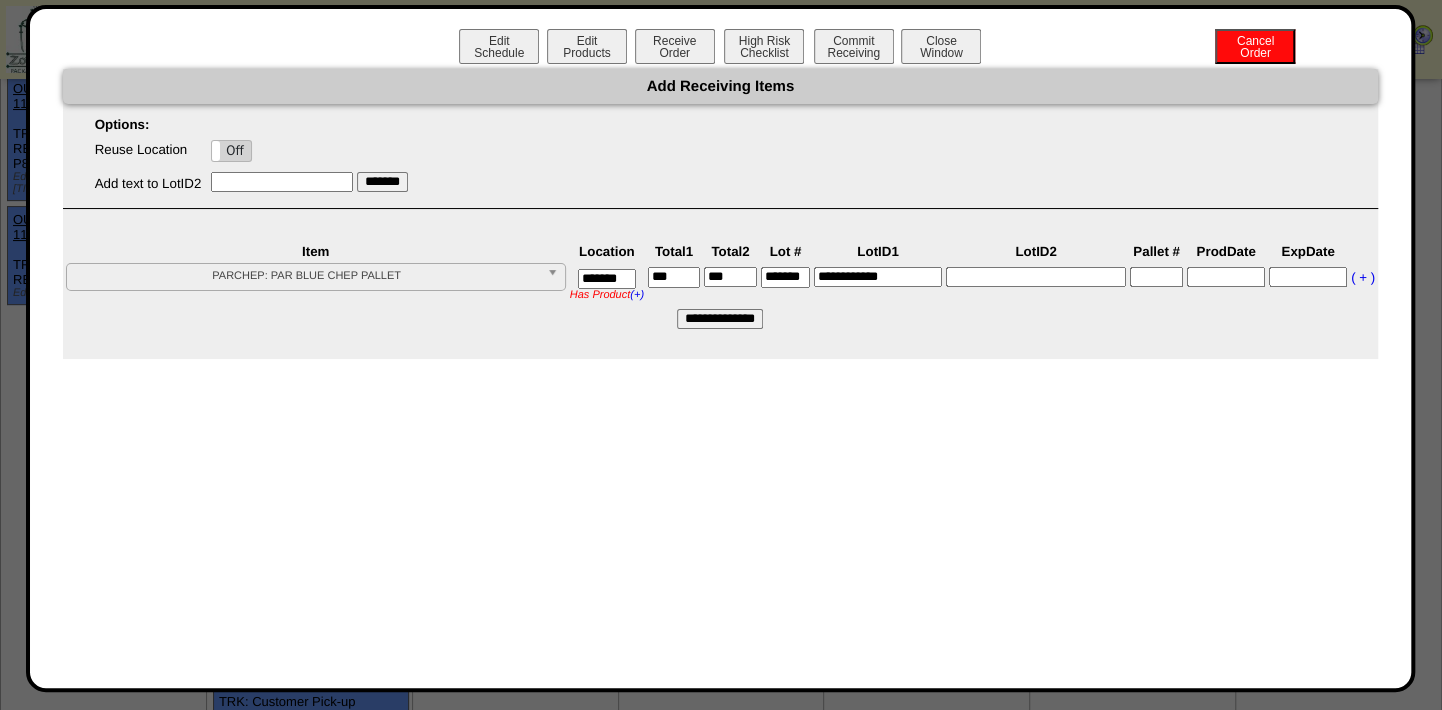 type on "**********" 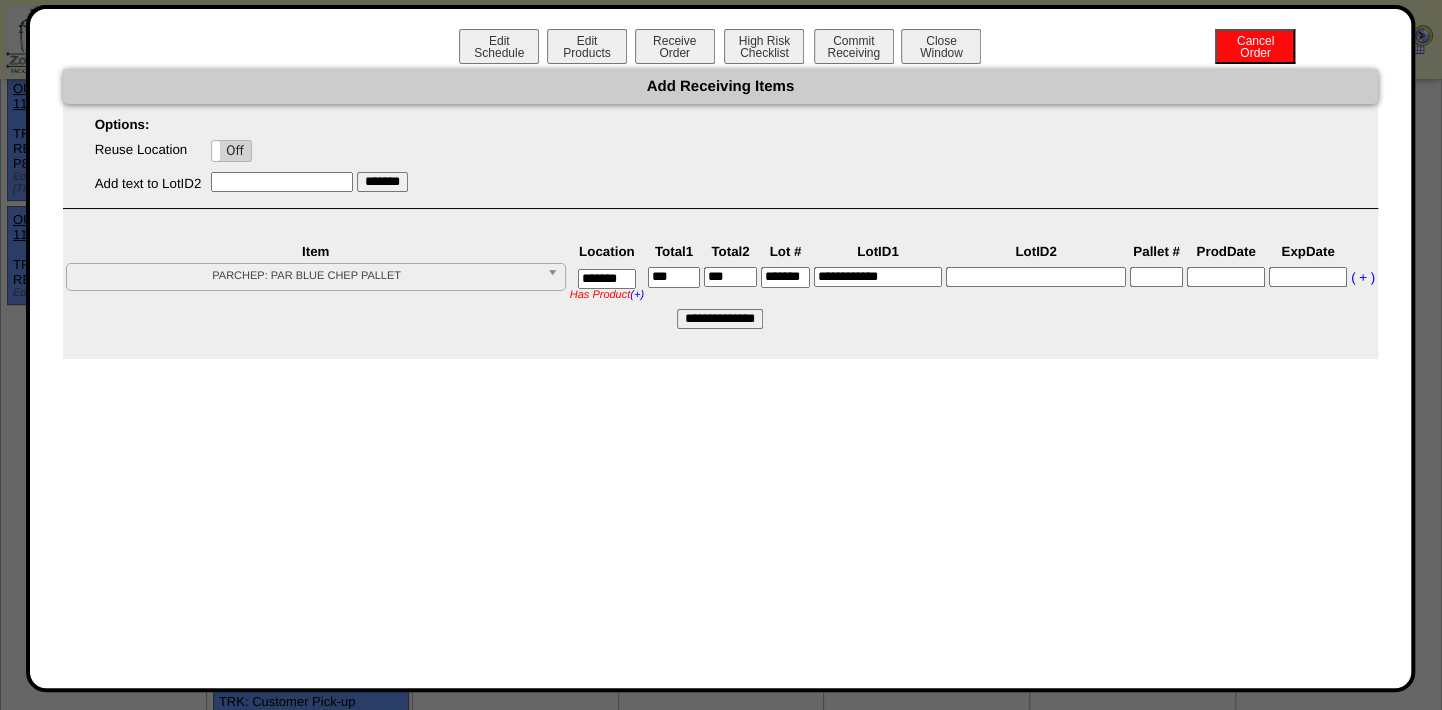 click on "**********" at bounding box center [720, 319] 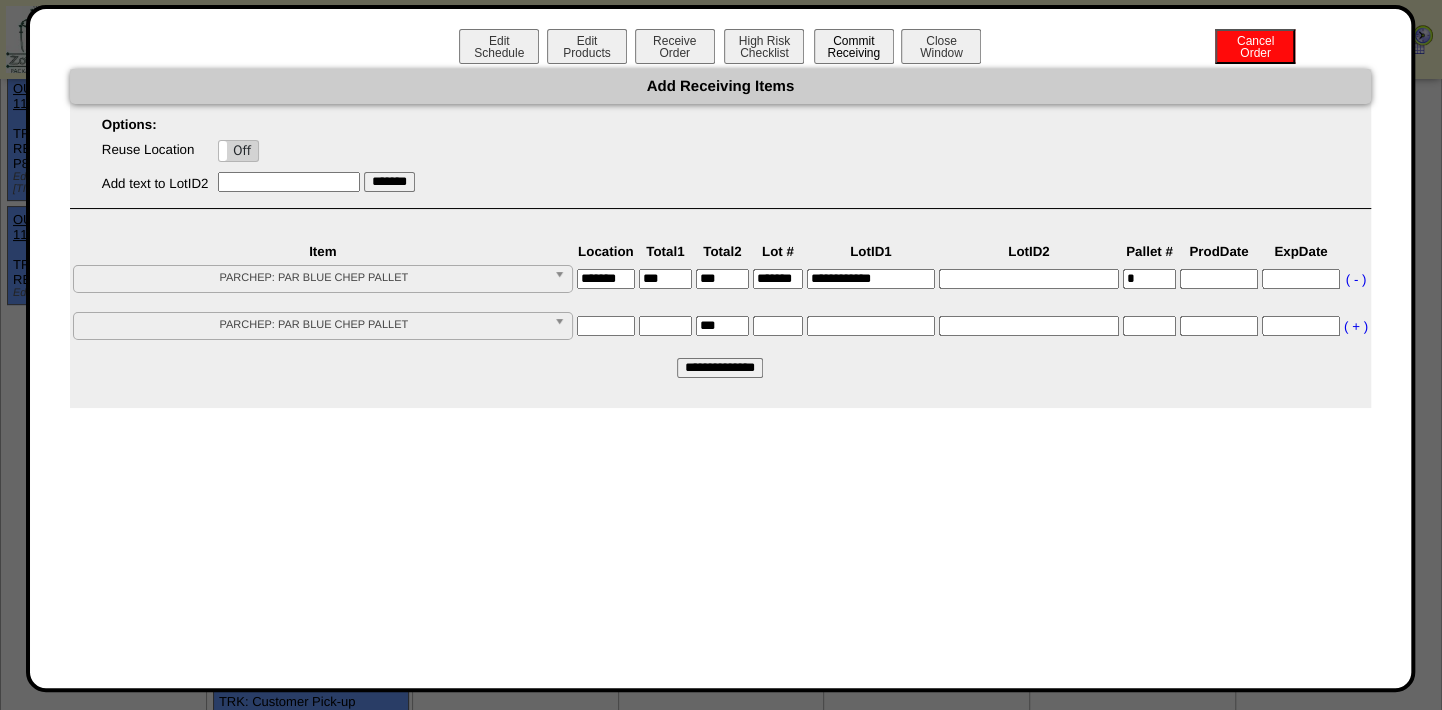 click on "Commit Receiving" at bounding box center [854, 46] 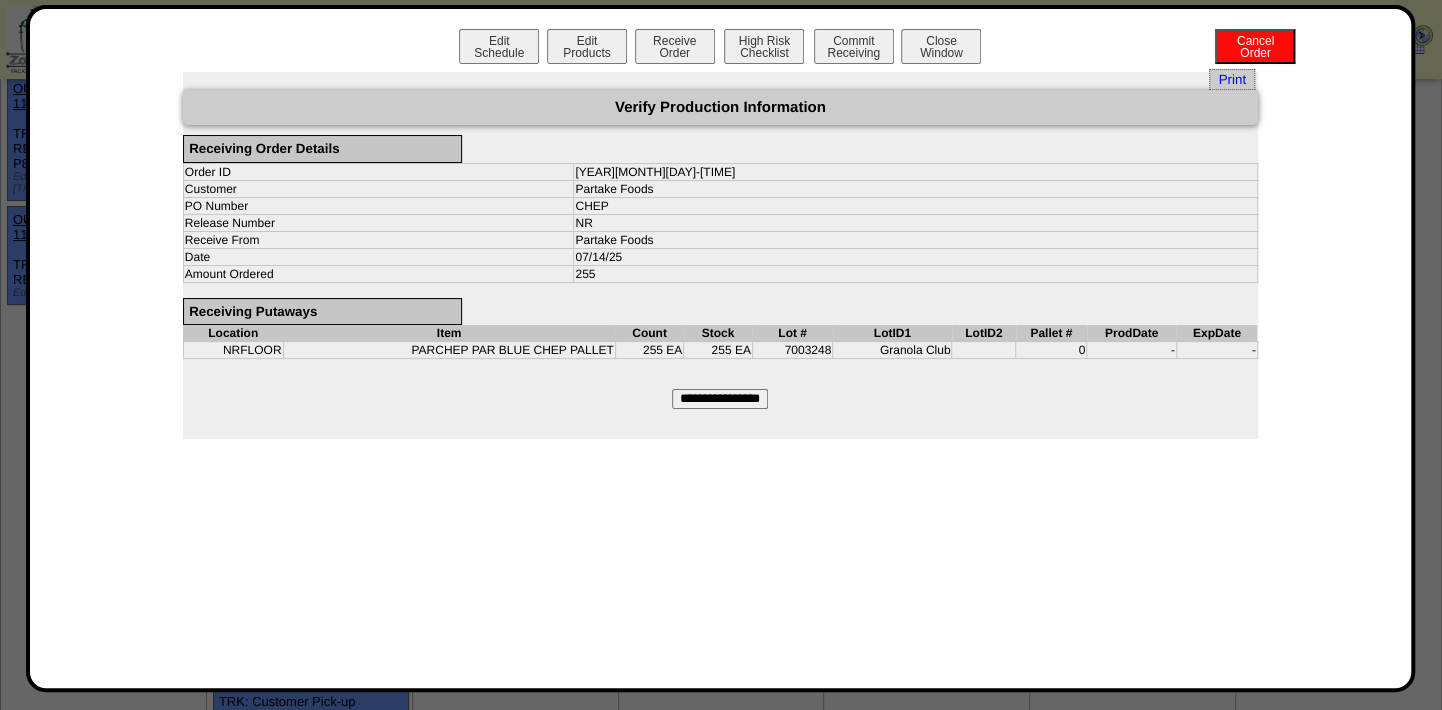 click on "**********" at bounding box center [720, 399] 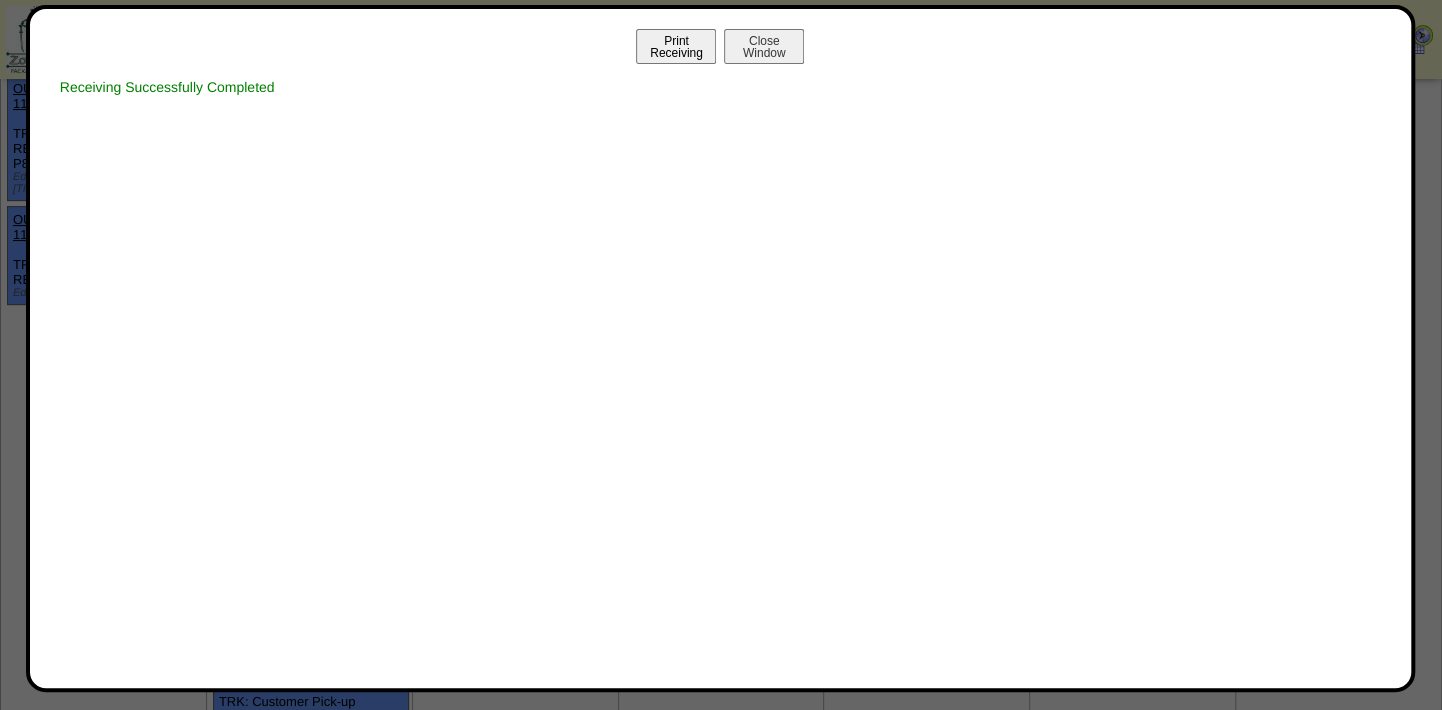 click on "Print Receiving" at bounding box center (676, 46) 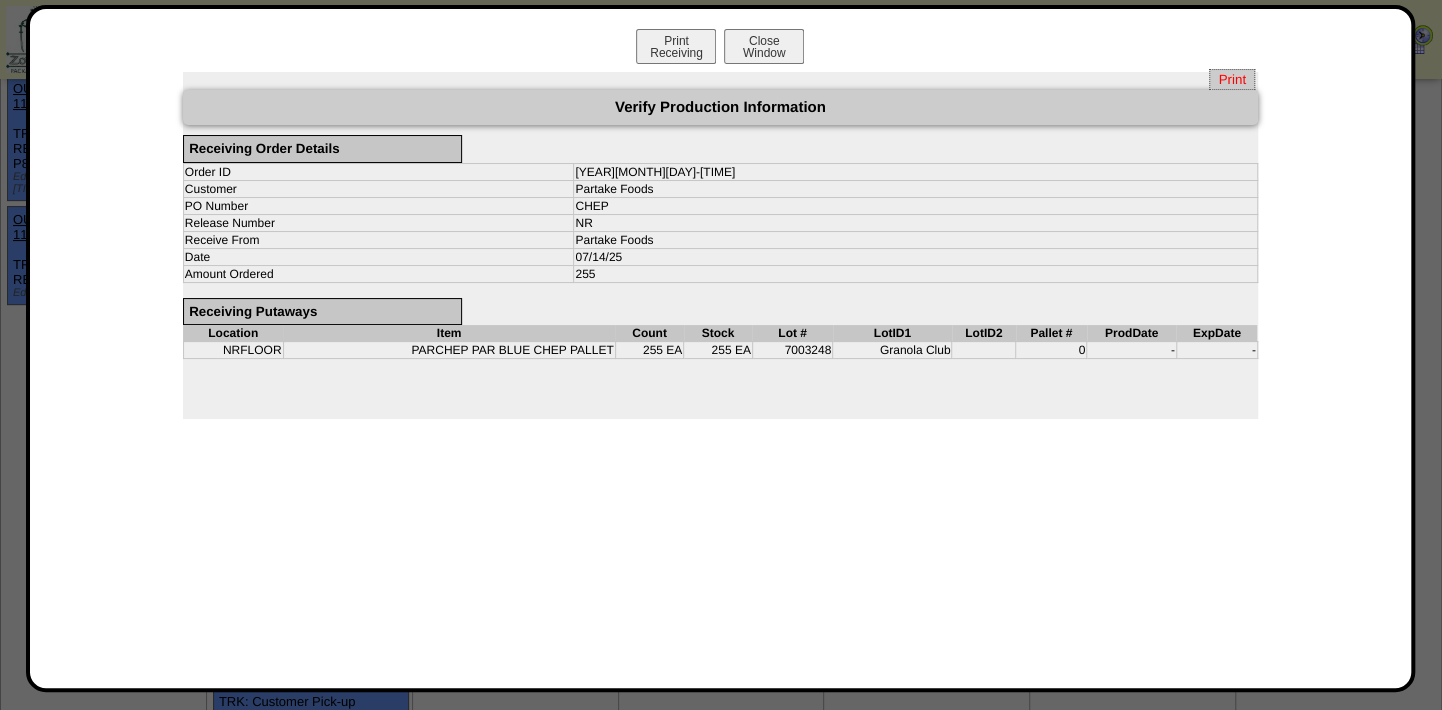 click on "Print" at bounding box center [1231, 79] 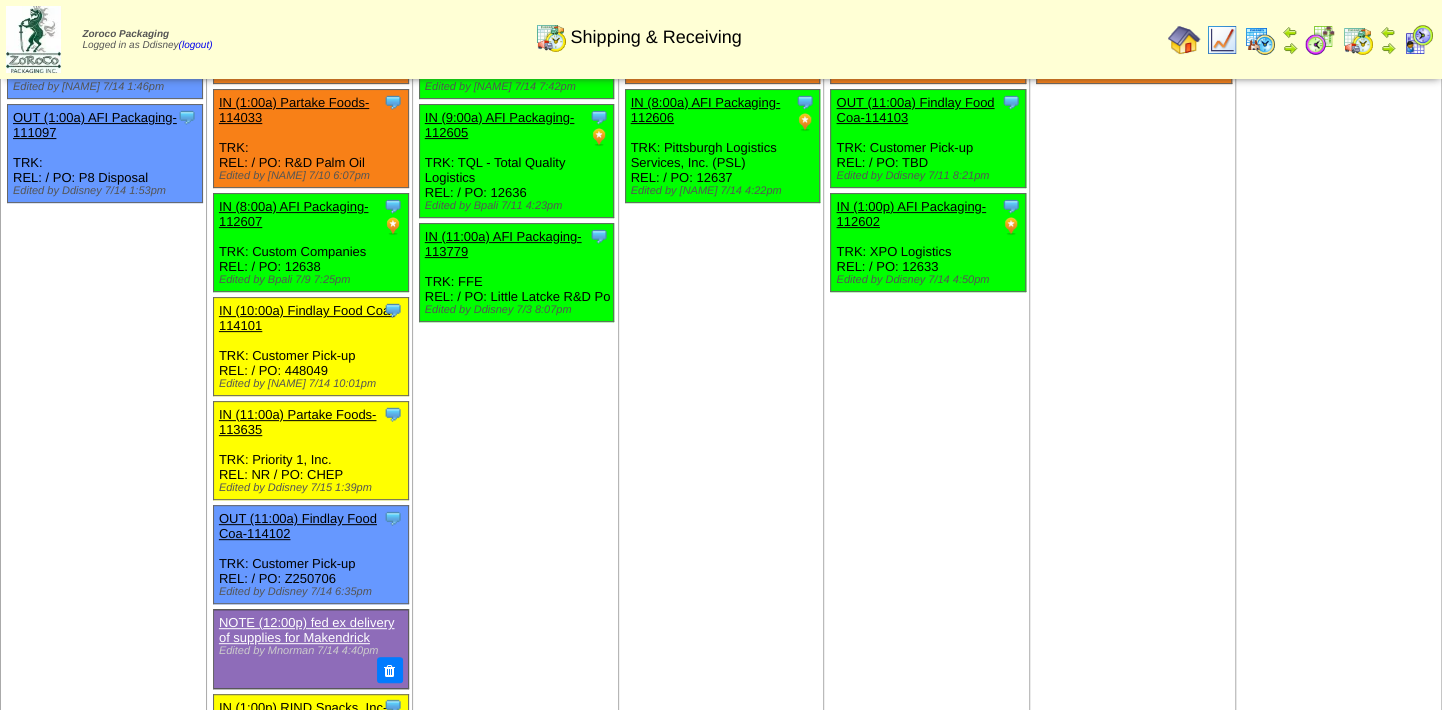 scroll, scrollTop: 0, scrollLeft: 0, axis: both 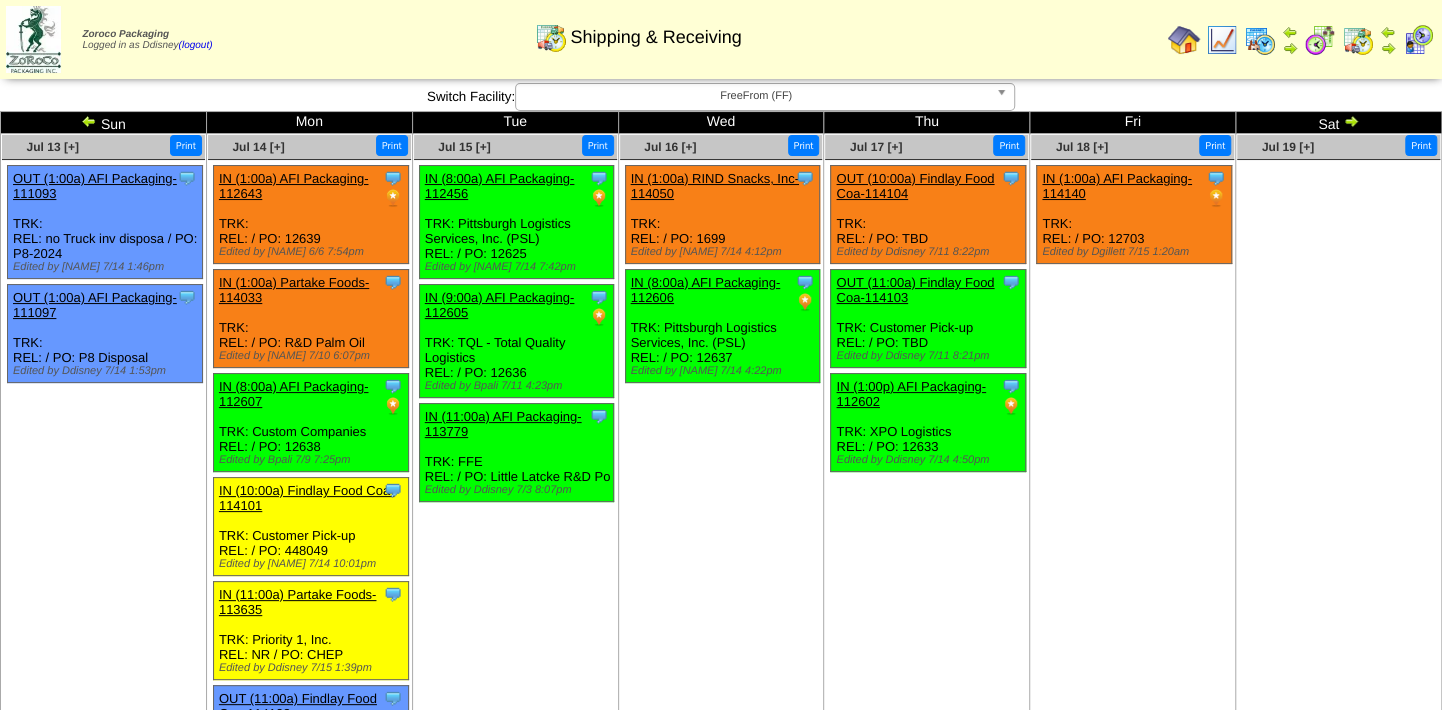 click at bounding box center (89, 121) 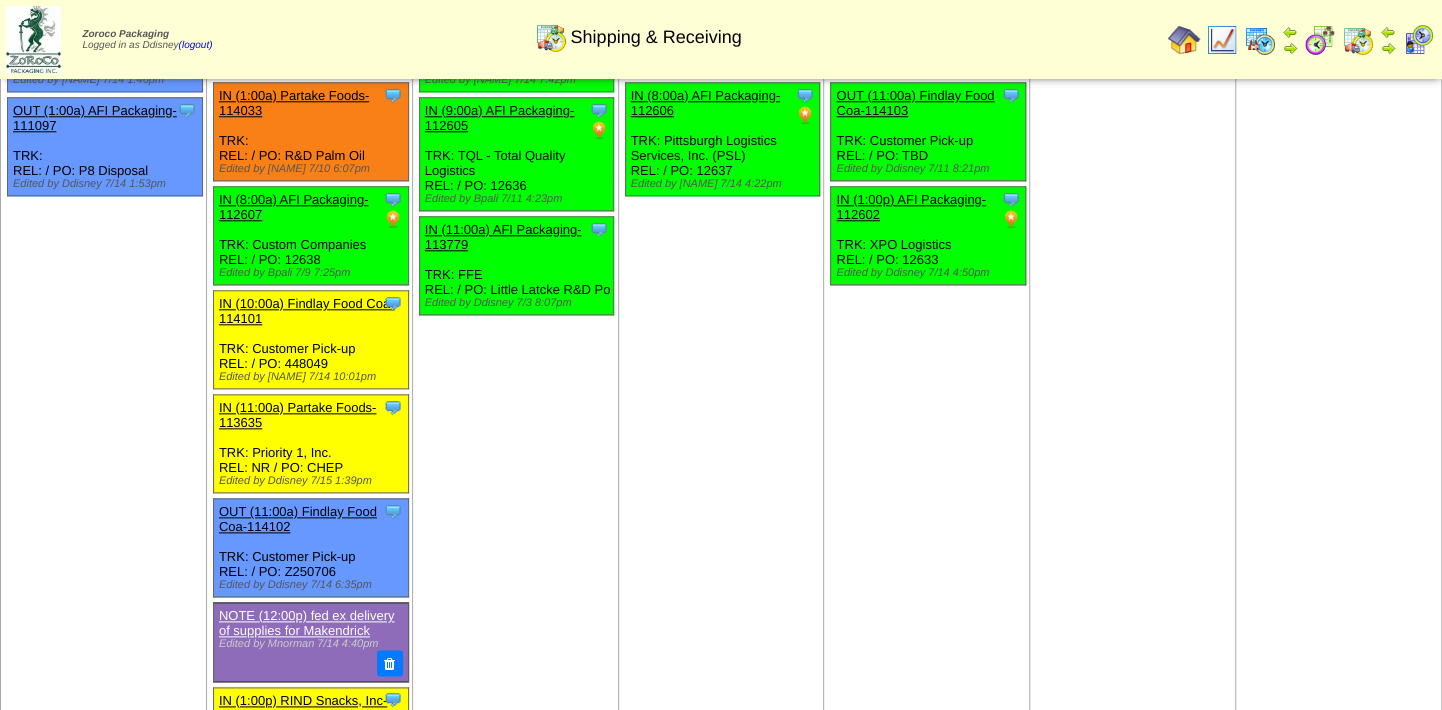 scroll, scrollTop: 1018, scrollLeft: 0, axis: vertical 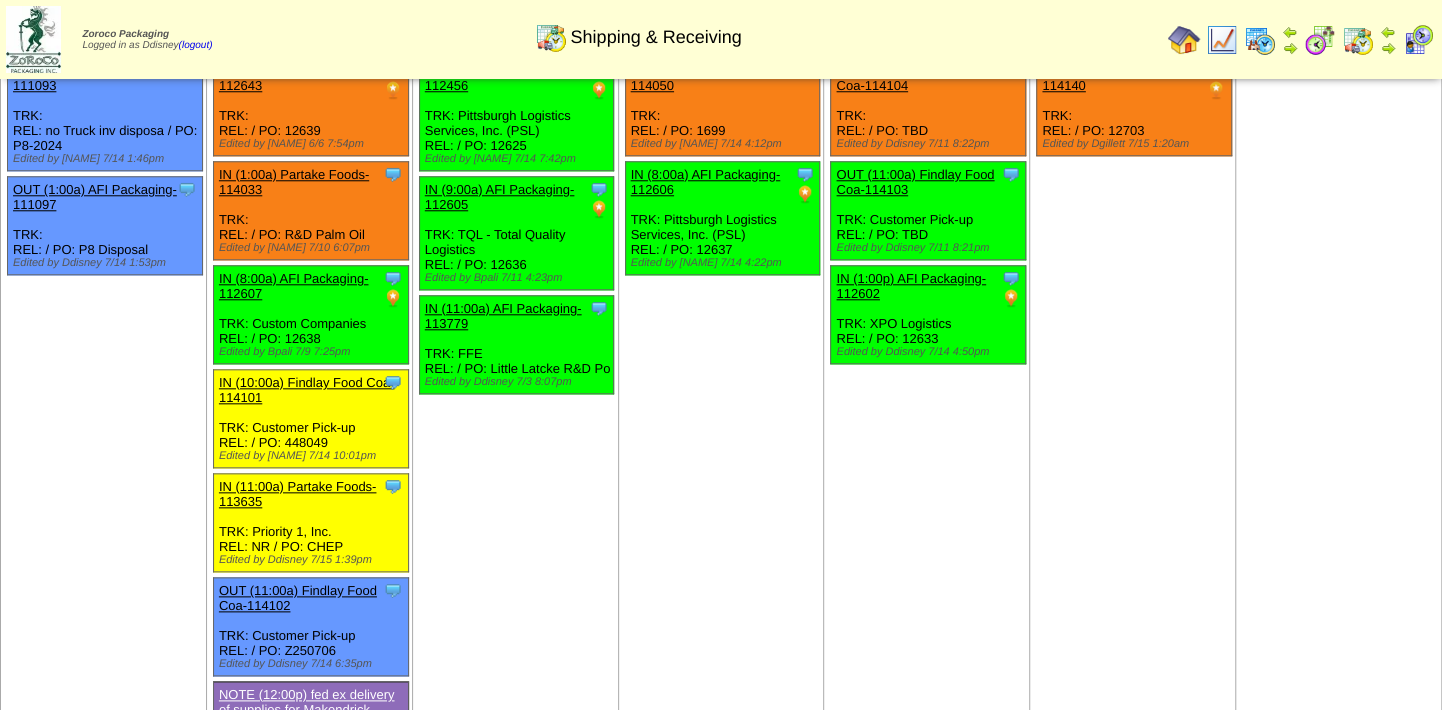 click on "IN
(8:00a)
AFI Packaging-112607" at bounding box center [294, 286] 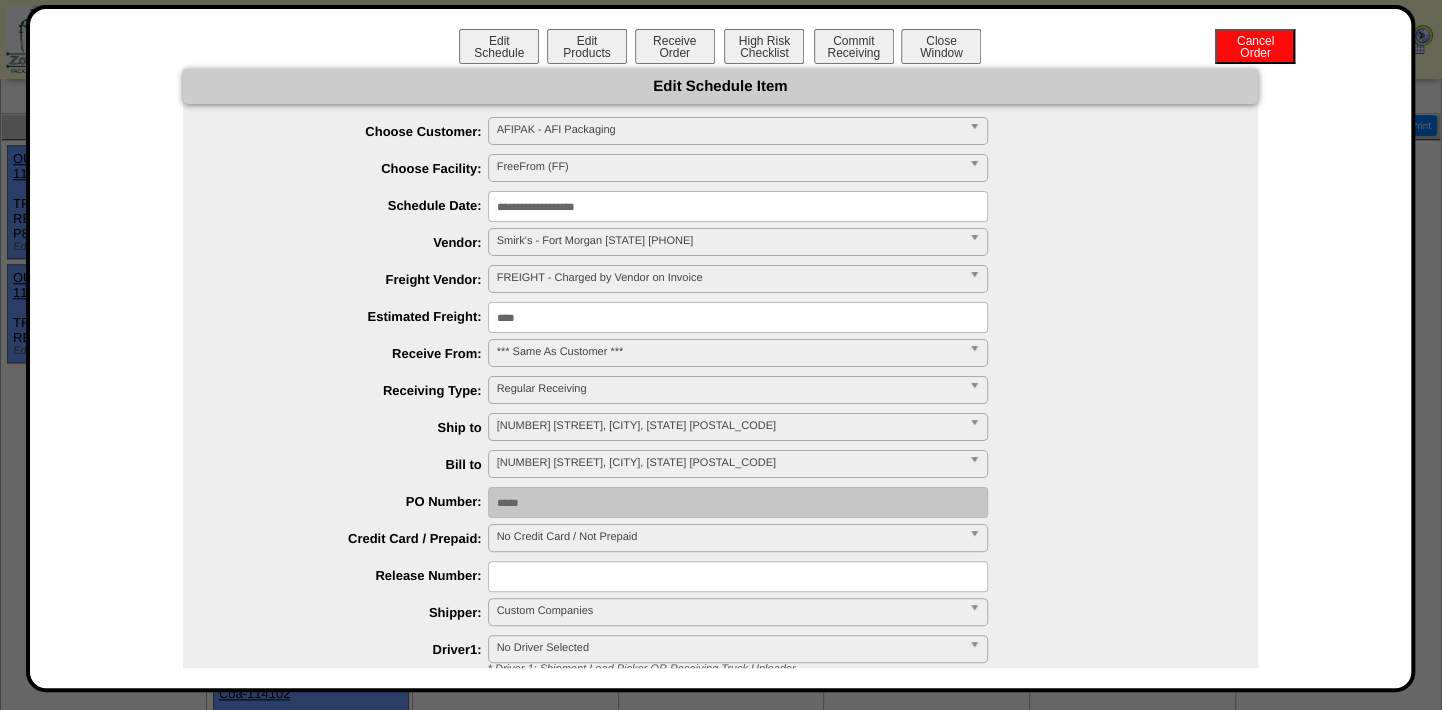 scroll, scrollTop: 927, scrollLeft: 0, axis: vertical 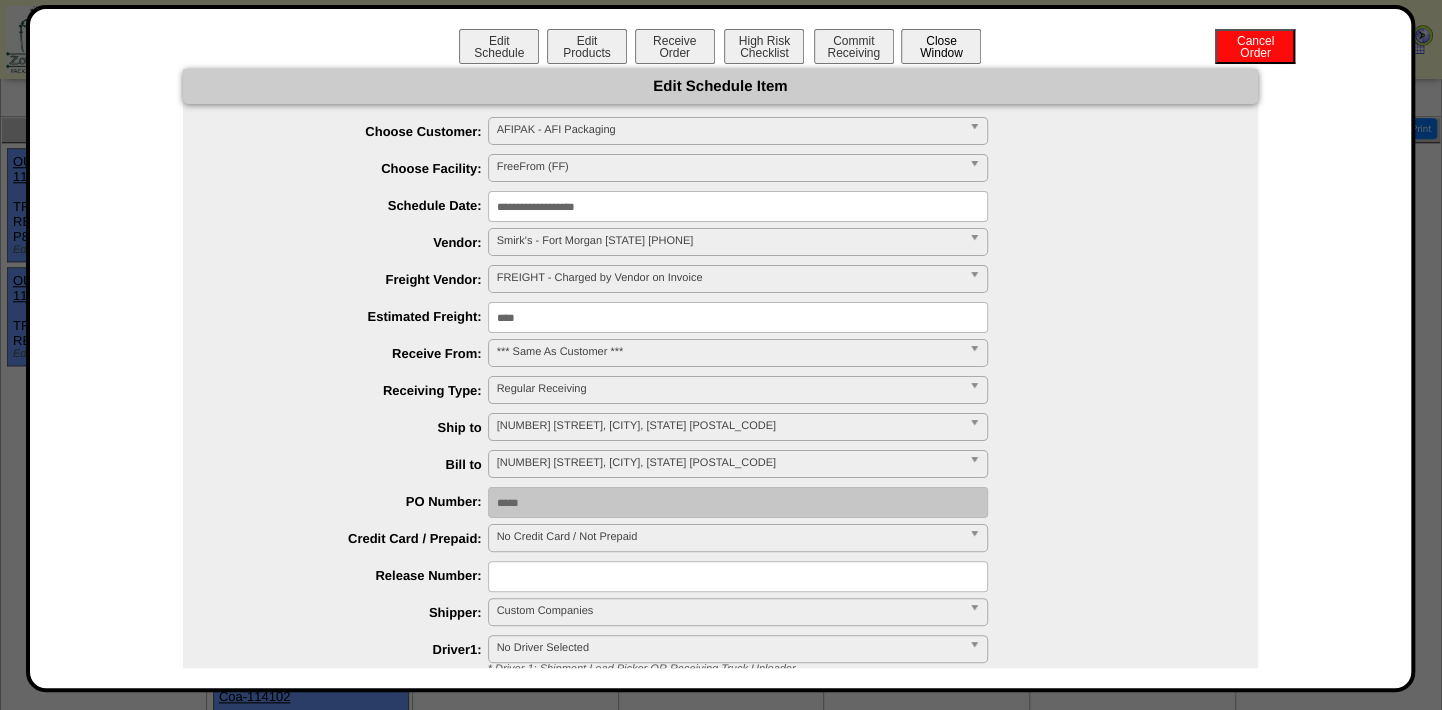 click on "Close Window" at bounding box center [941, 46] 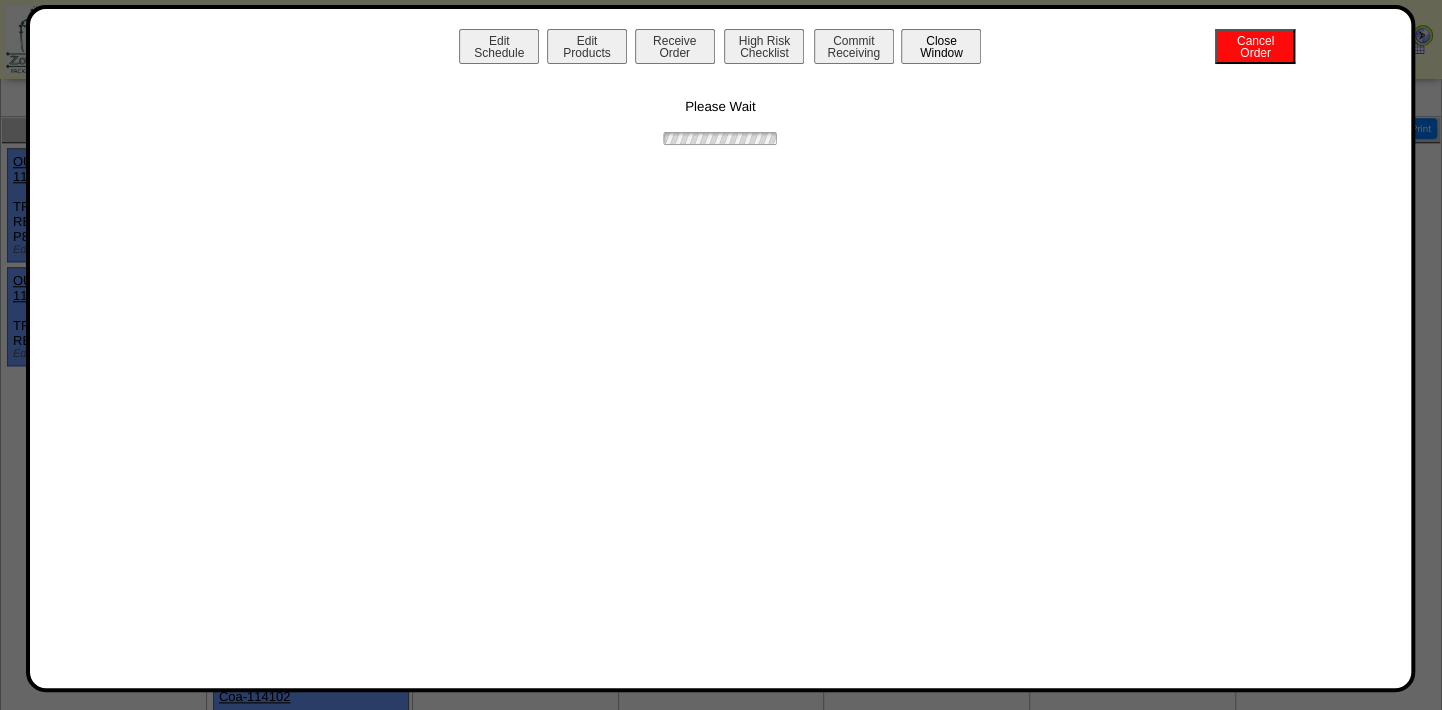 click on "Close Window" at bounding box center (941, 46) 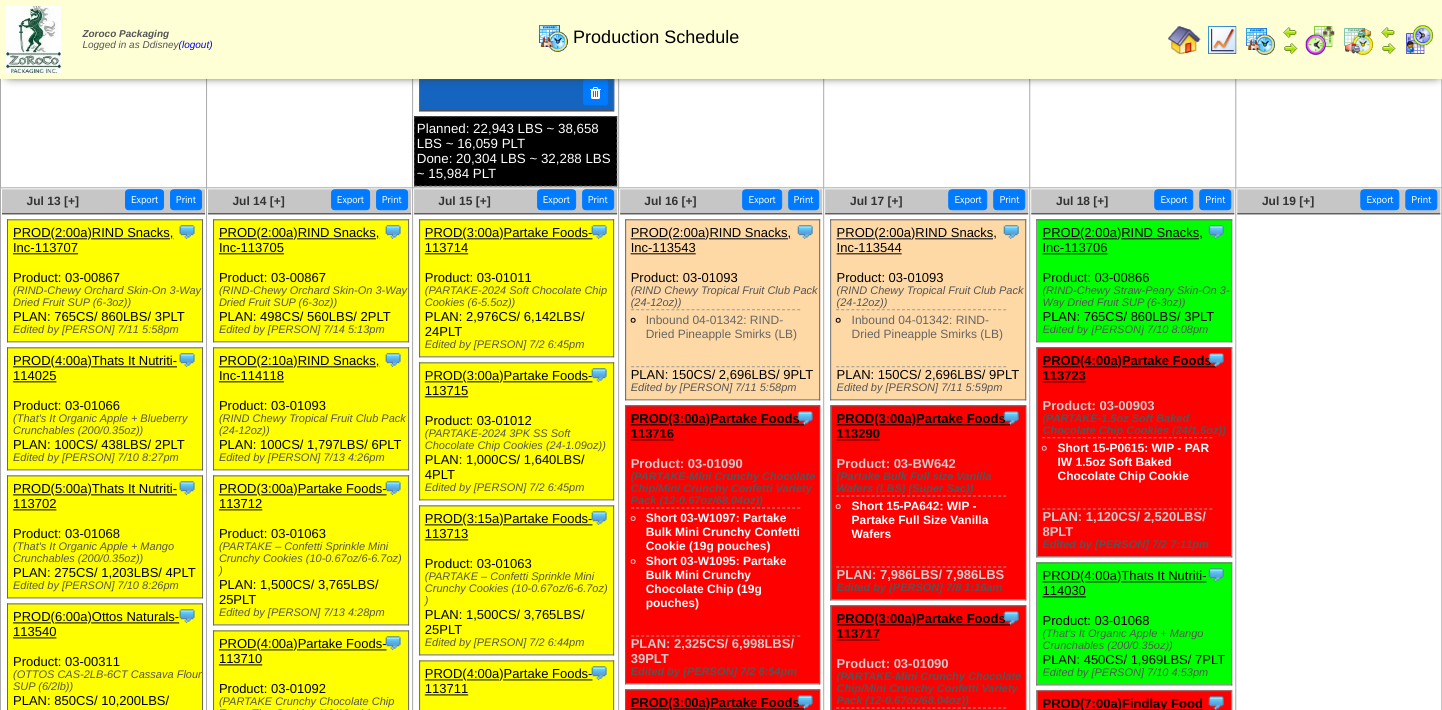 click at bounding box center [1338, 364] 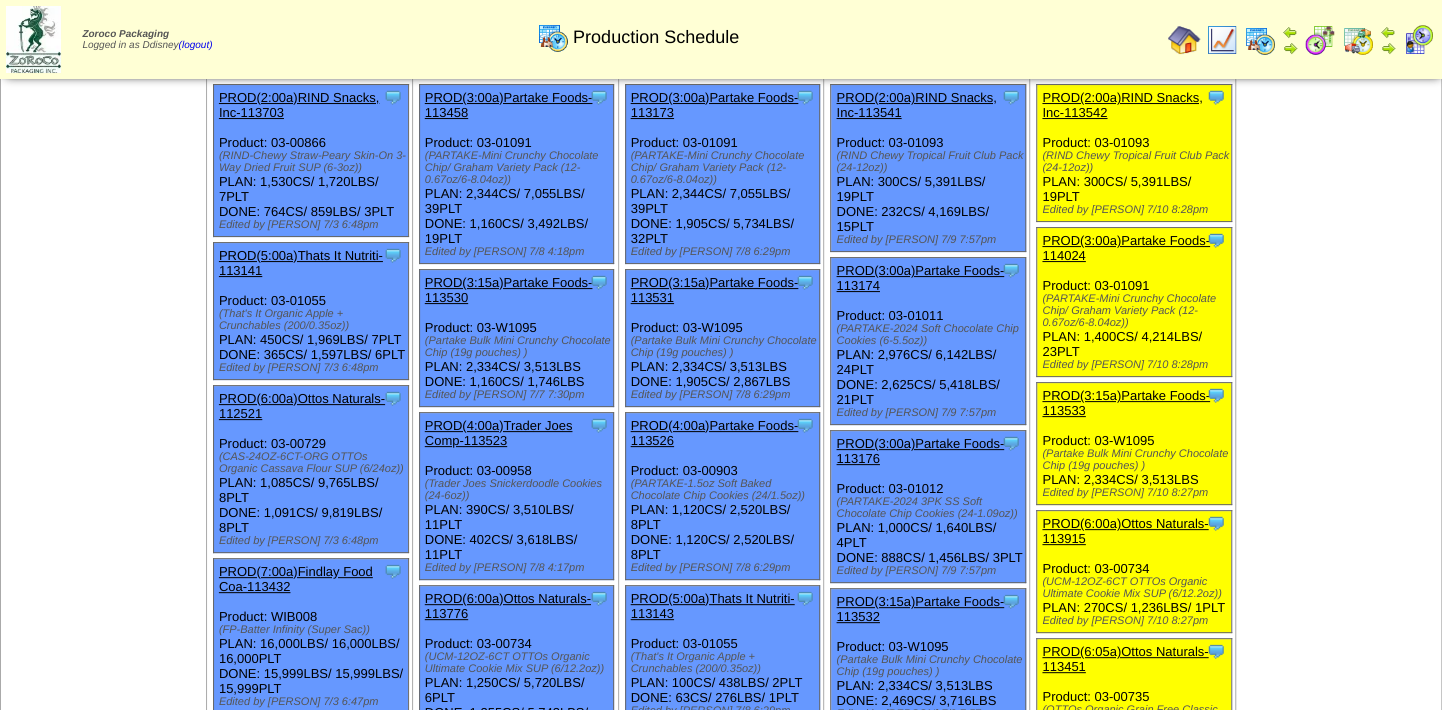 scroll, scrollTop: 36, scrollLeft: 0, axis: vertical 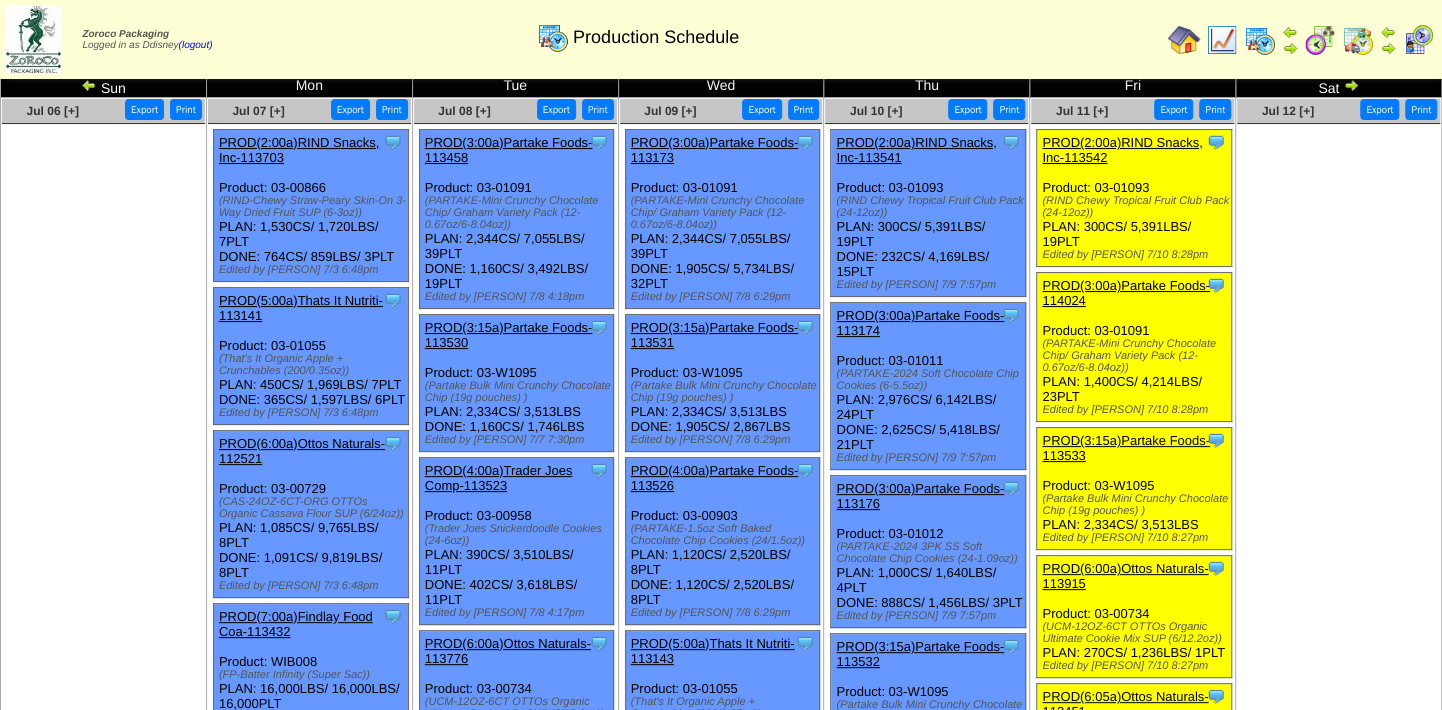 click at bounding box center [1222, 40] 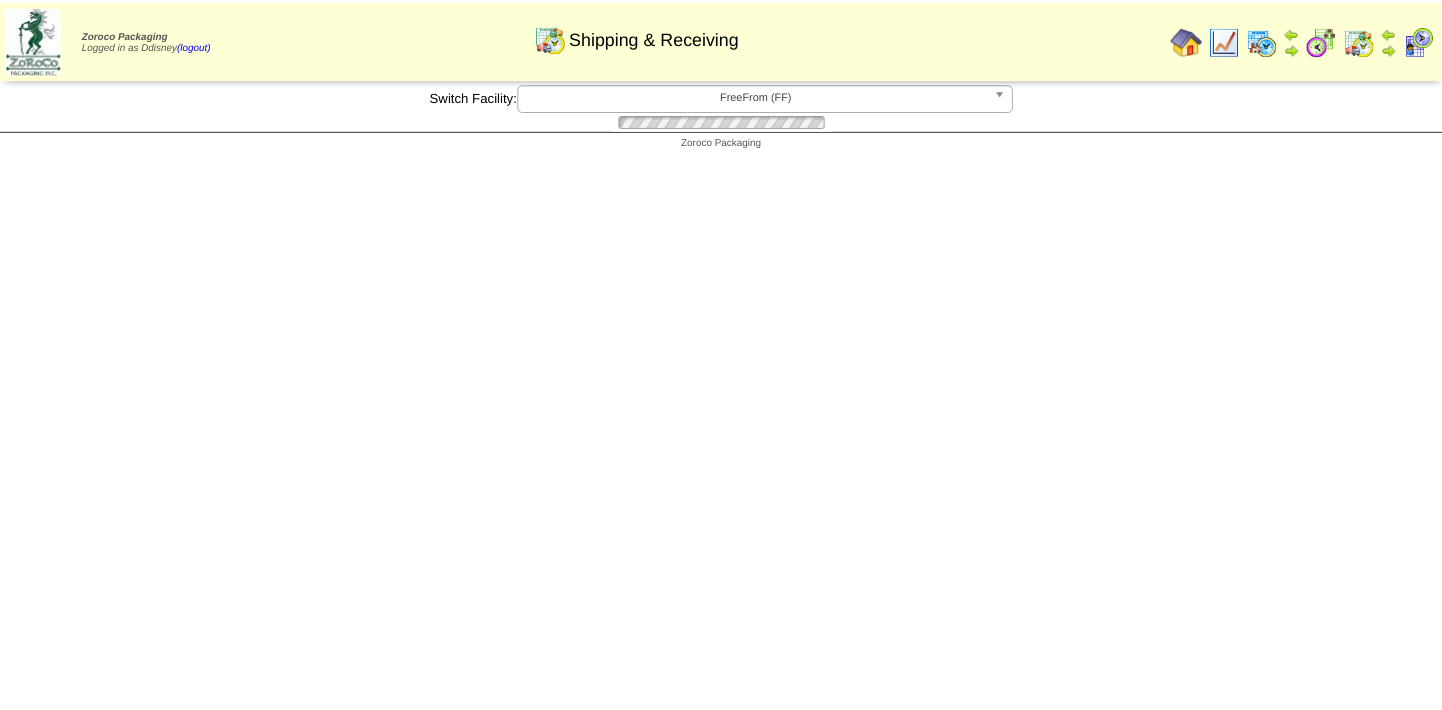 scroll, scrollTop: 0, scrollLeft: 0, axis: both 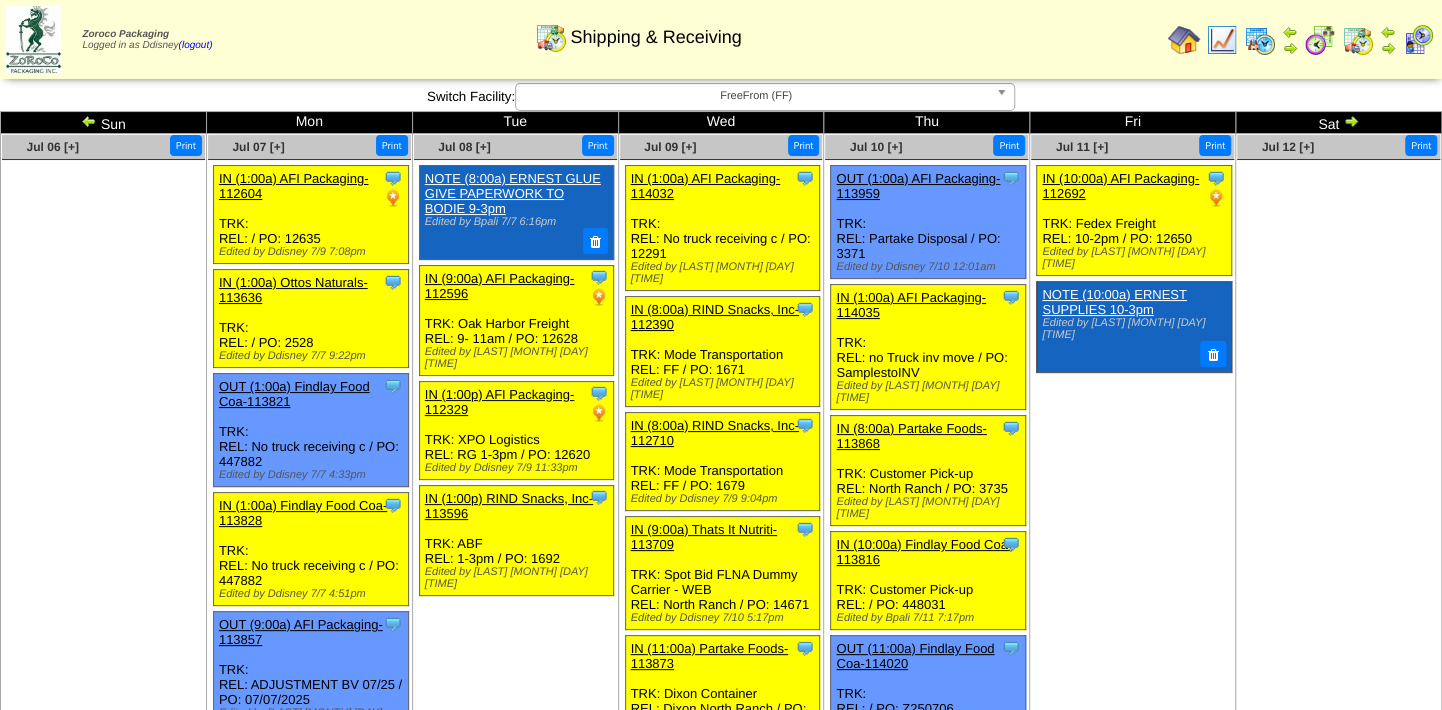 click on "[MONTH] [DAY] [TIME]
Print
Clone Item
IN
([TIME])
[COMPANY]-112692
[COMPANY]
ScheduleID: 112692
420" at bounding box center [1133, 601] 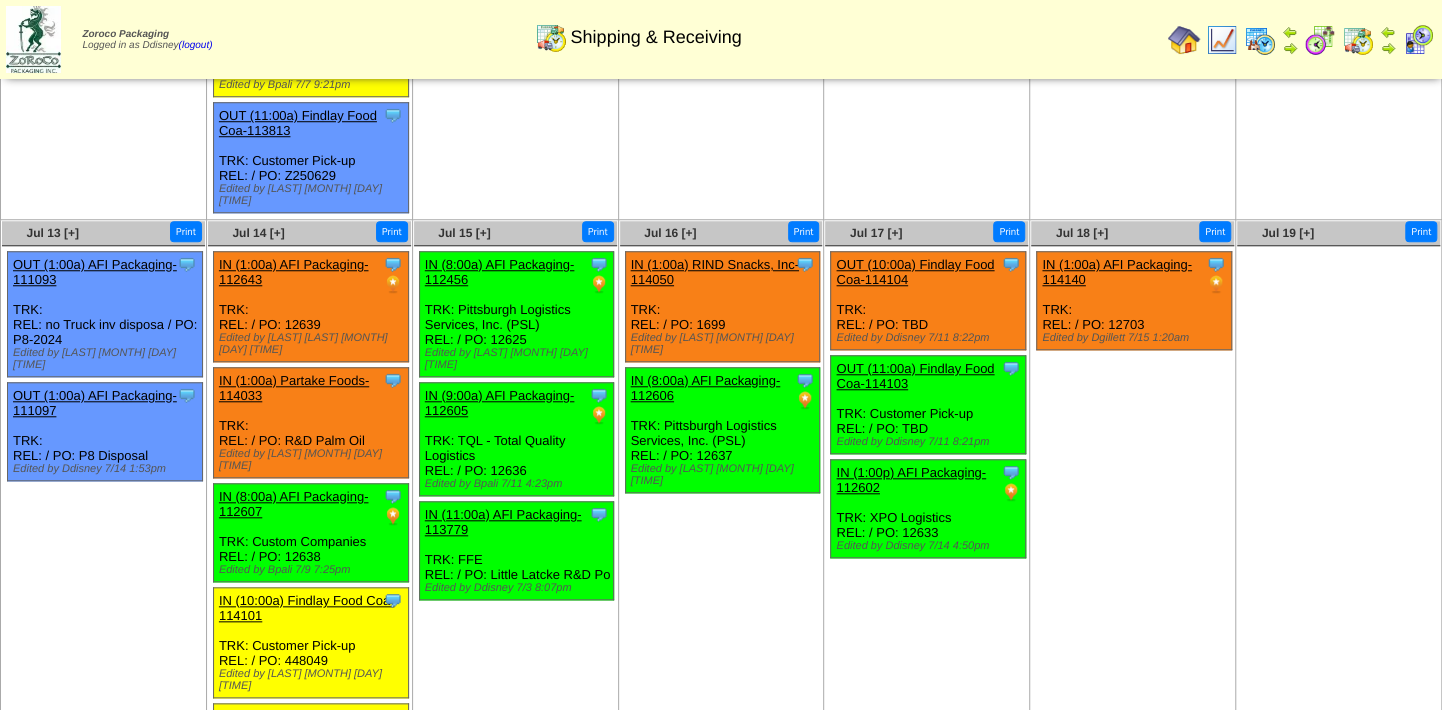 click on "Jul 16                        [+]
Print
Clone Item
IN
(1:00a)
RIND Snacks, Inc-114050
RIND Snacks, Inc.
ScheduleID: 114050
1000" at bounding box center (721, 725) 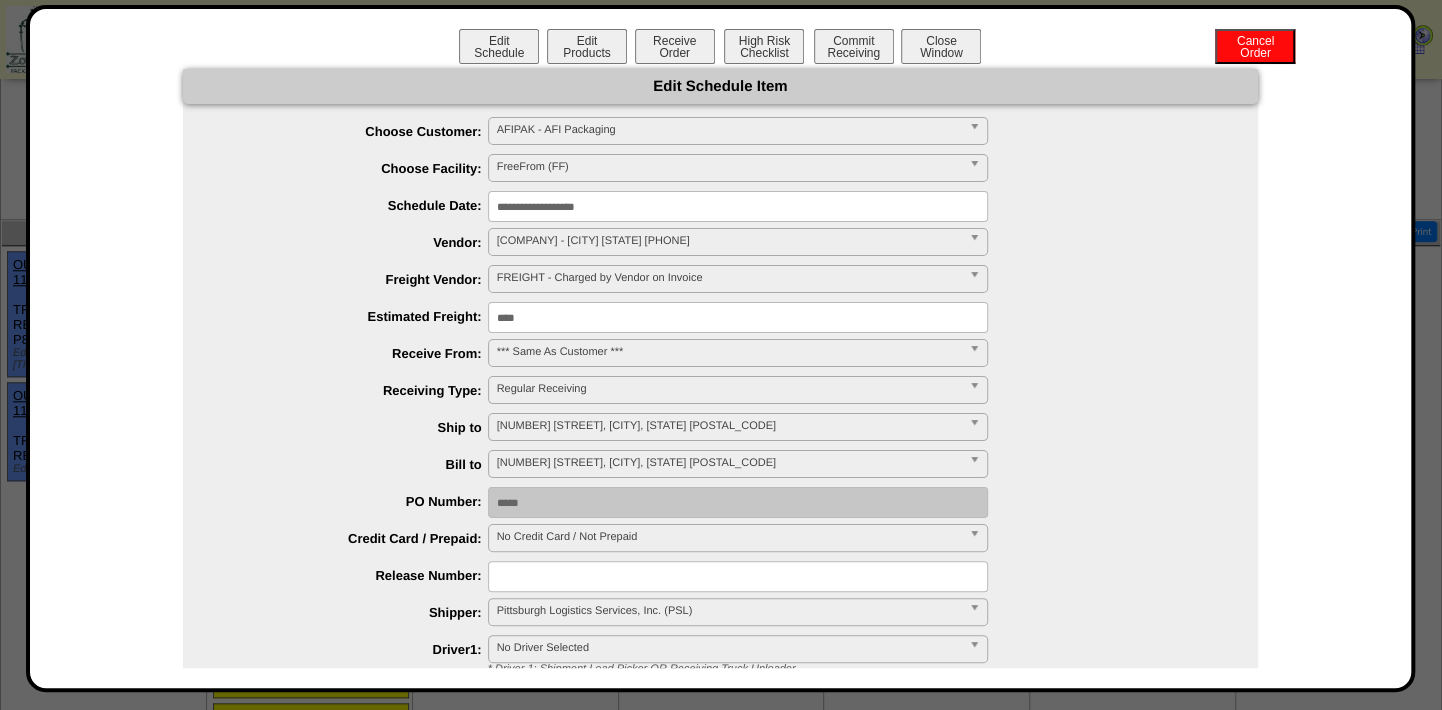 drag, startPoint x: 425, startPoint y: 322, endPoint x: 352, endPoint y: 320, distance: 73.02739 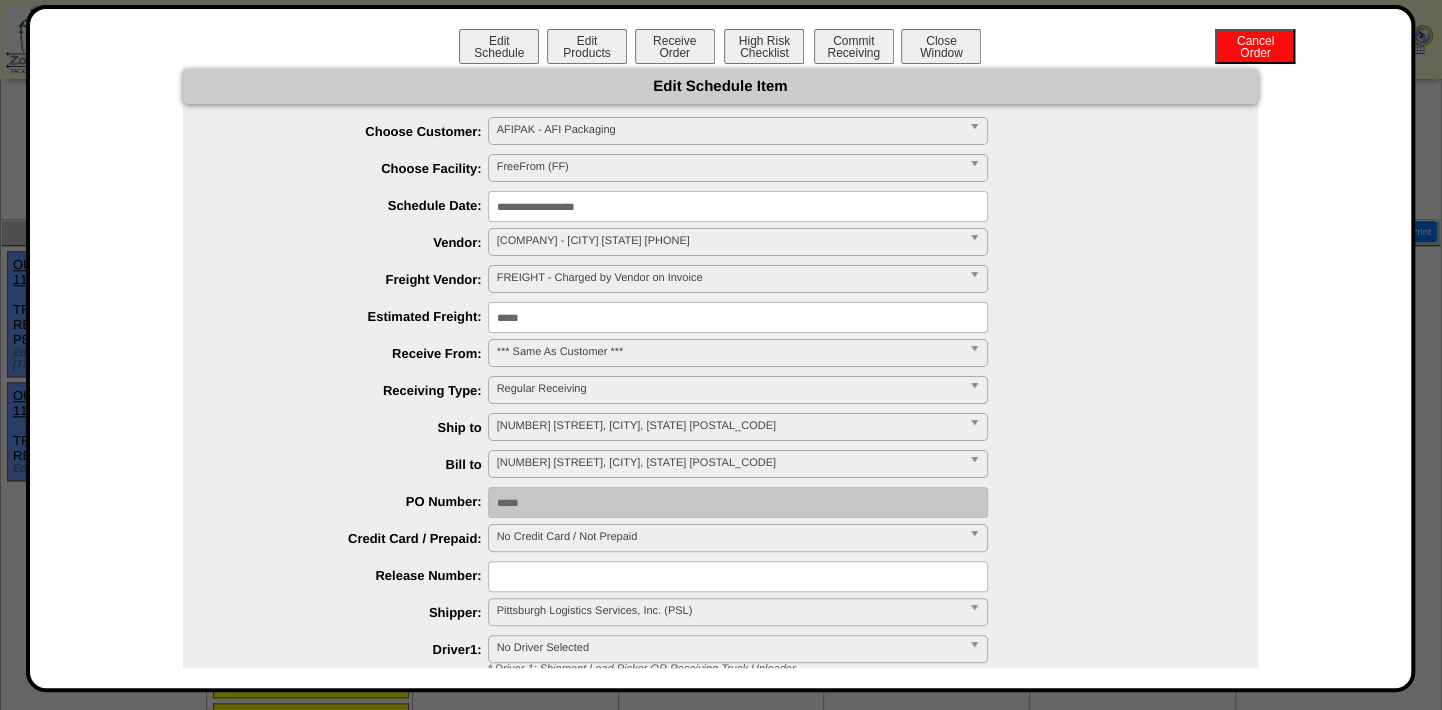 click on "**********" at bounding box center [740, 169] 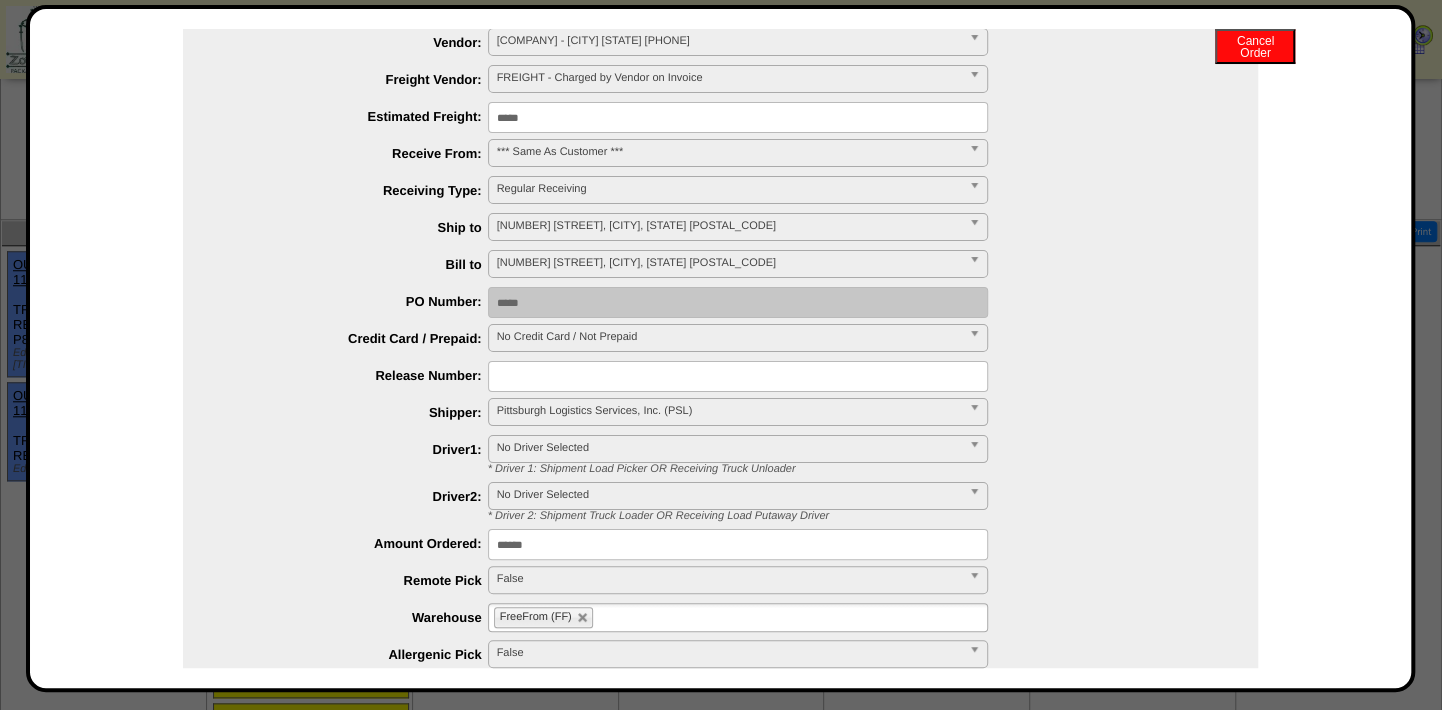 scroll, scrollTop: 363, scrollLeft: 0, axis: vertical 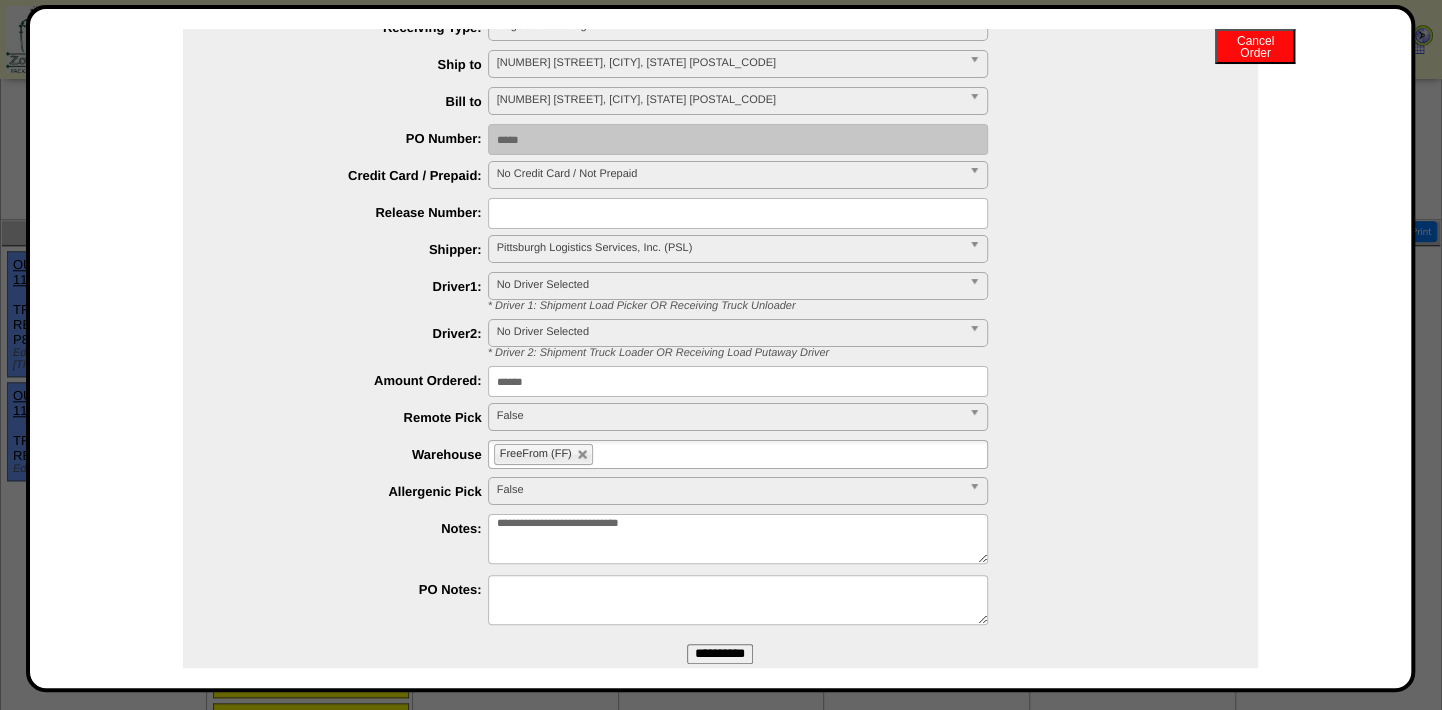 click on "**********" at bounding box center [720, 654] 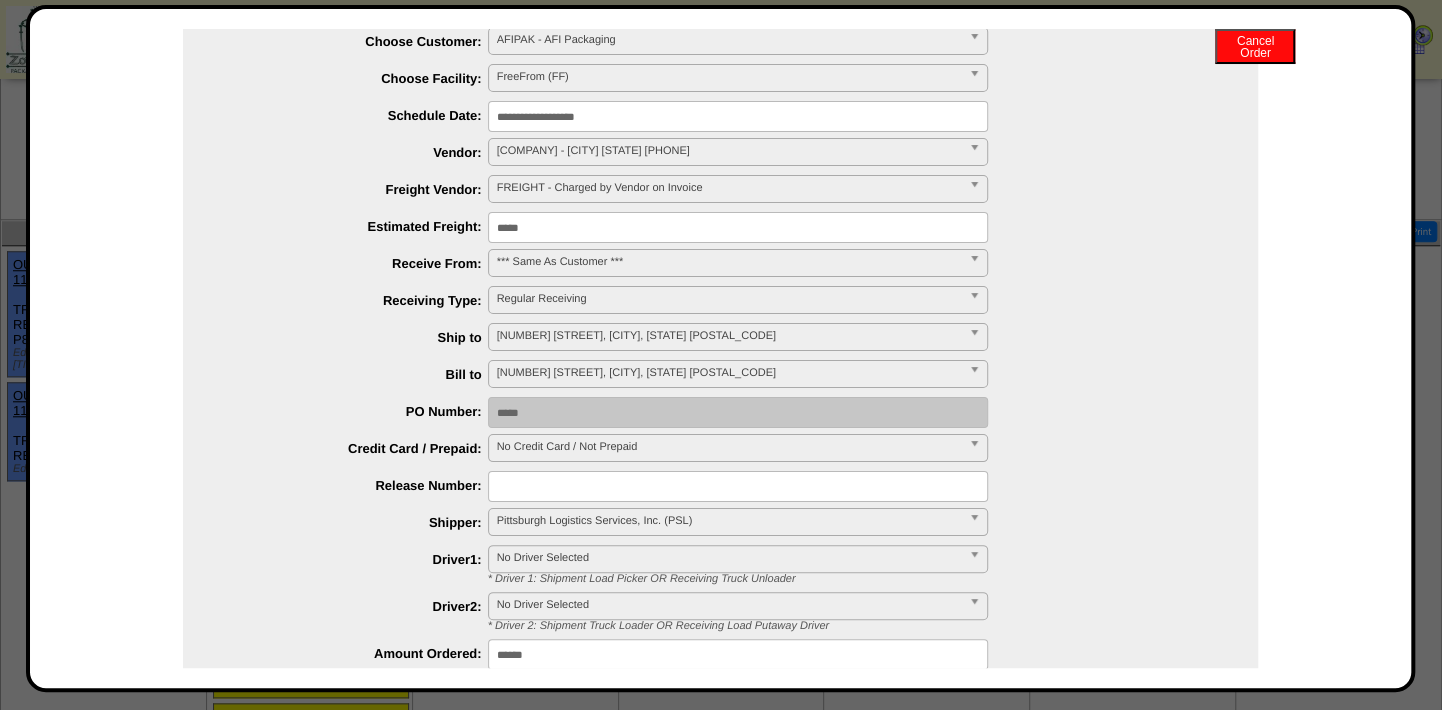 scroll, scrollTop: 0, scrollLeft: 0, axis: both 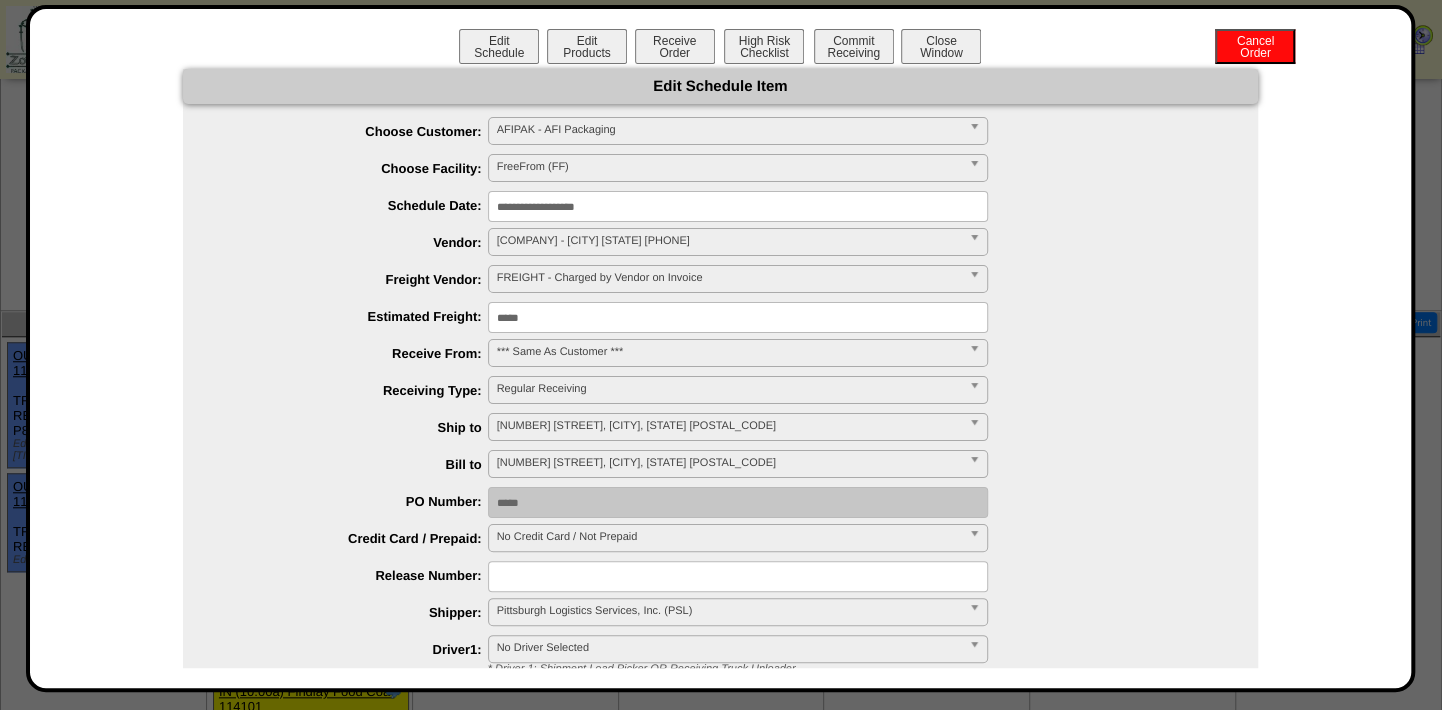 click on "*****" at bounding box center (738, 317) 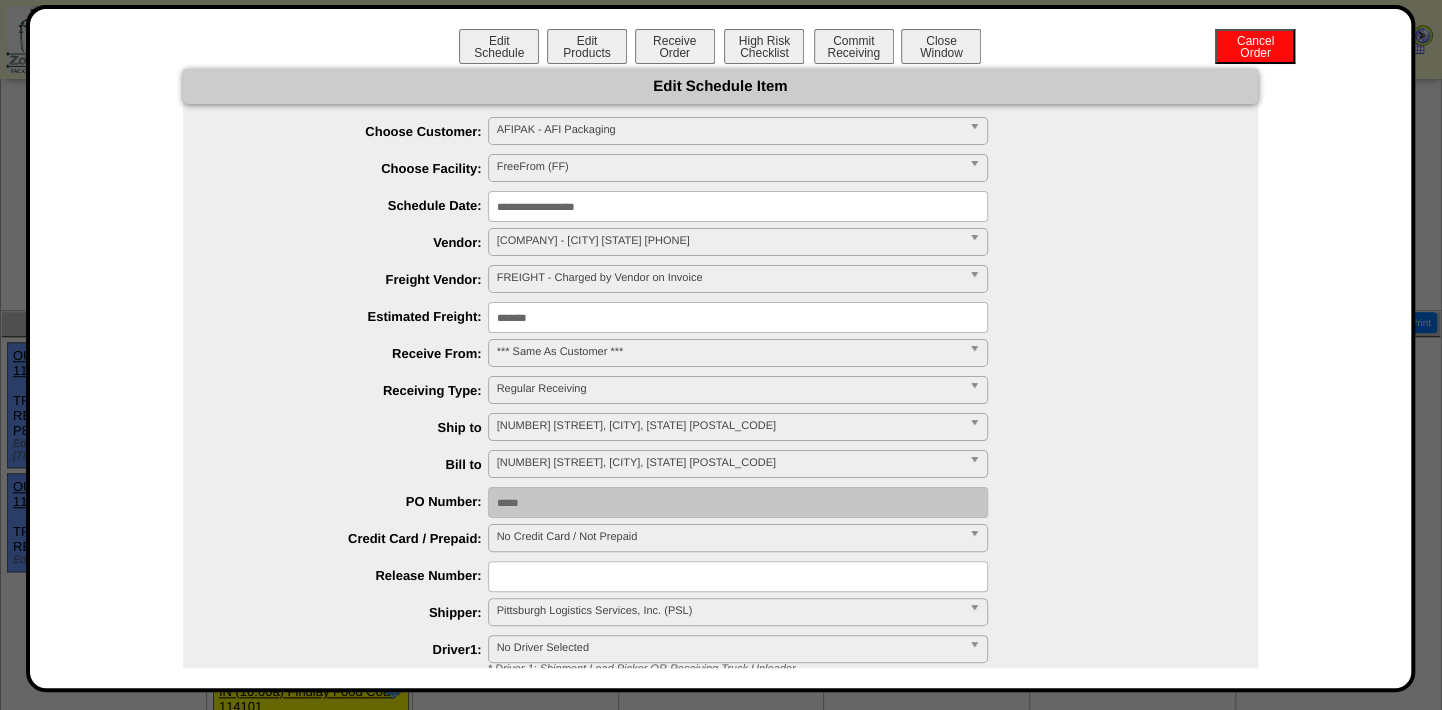 type on "*******" 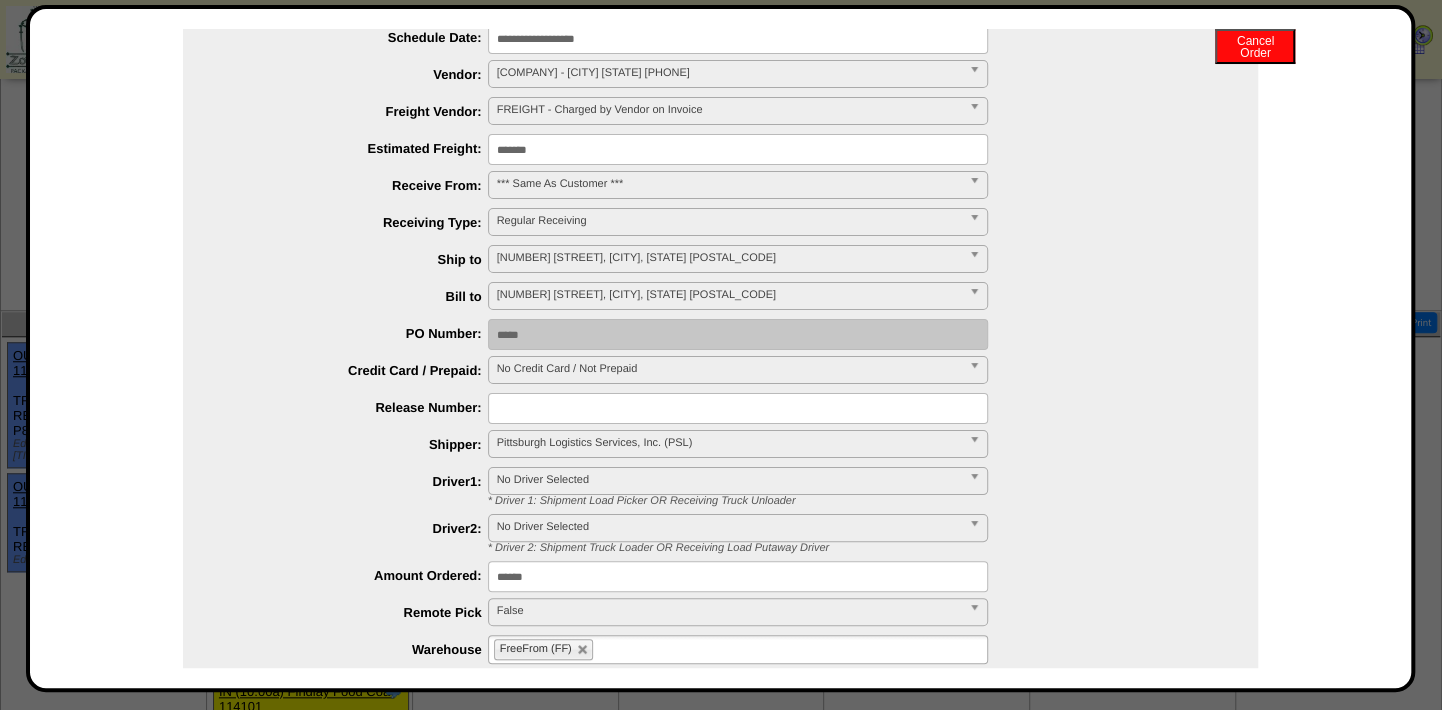 scroll, scrollTop: 0, scrollLeft: 0, axis: both 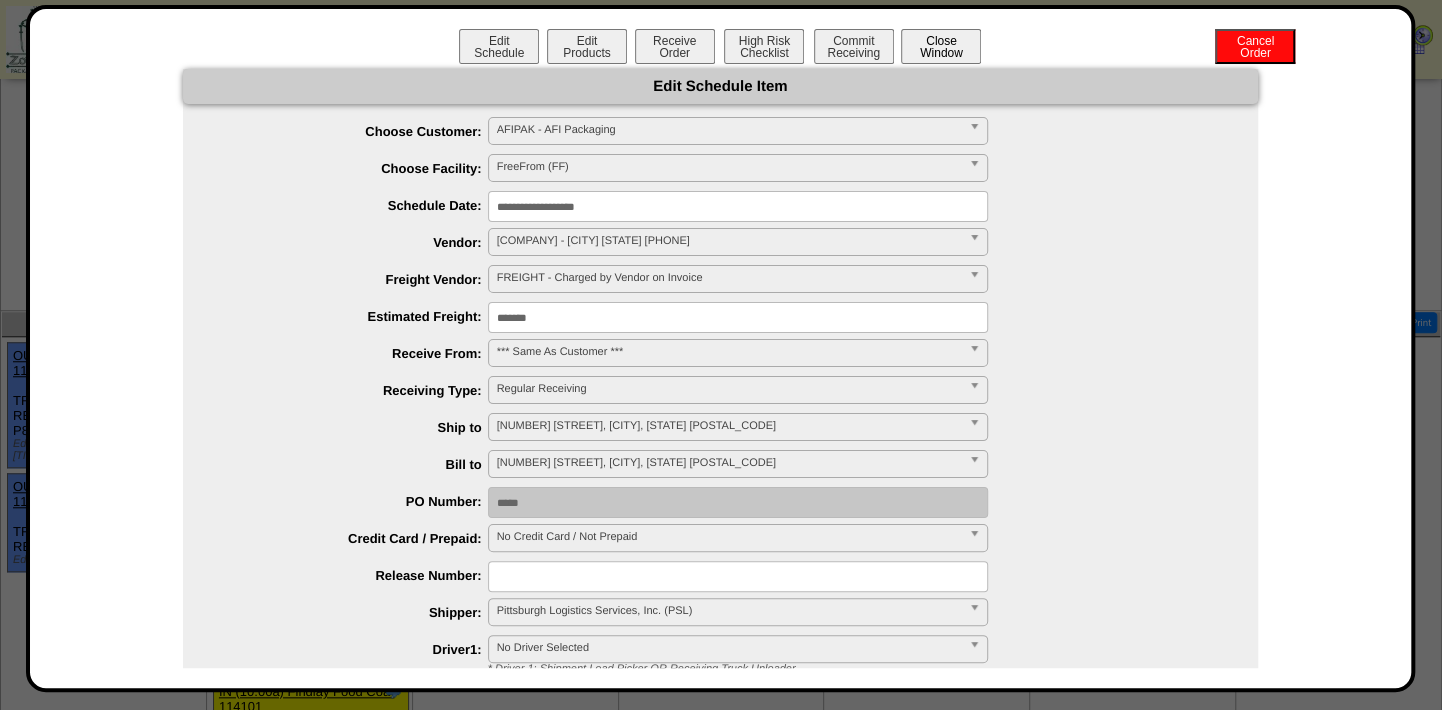 click on "Close Window" at bounding box center (941, 46) 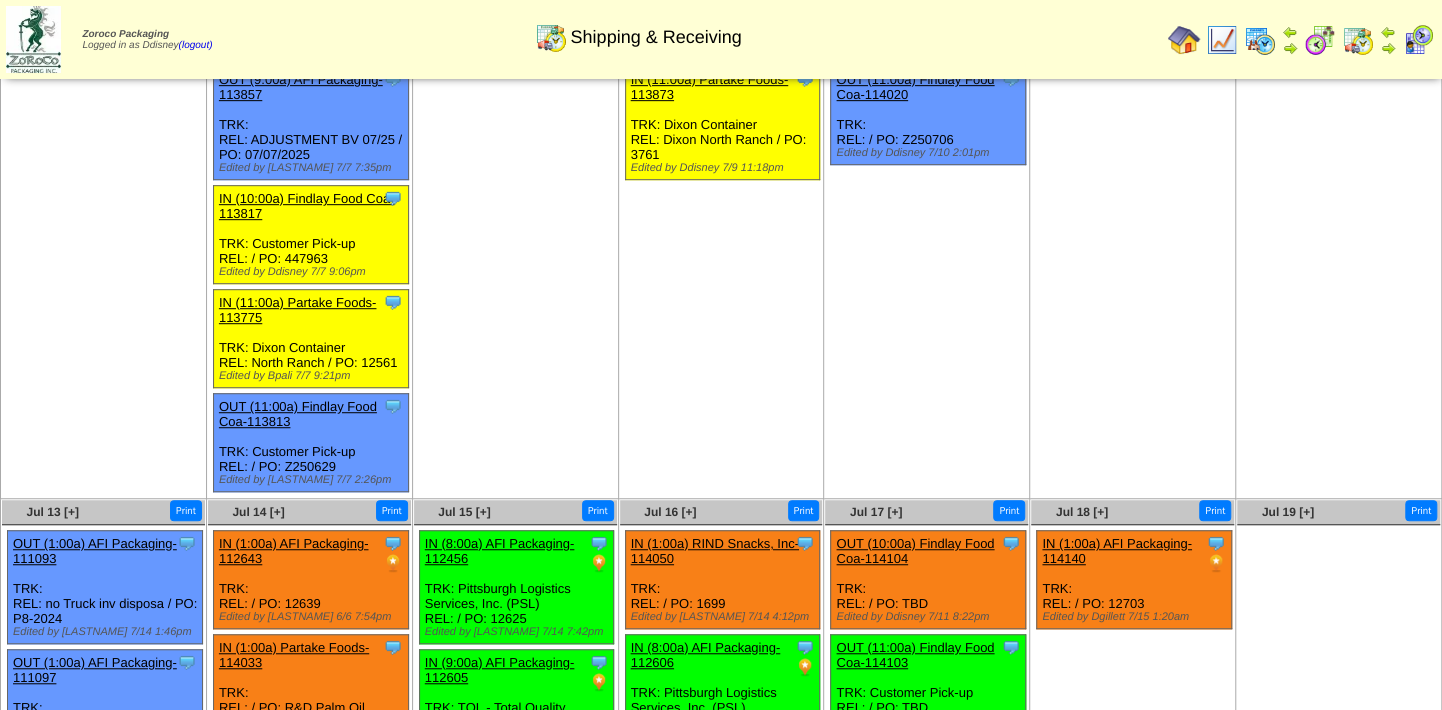 scroll, scrollTop: 0, scrollLeft: 0, axis: both 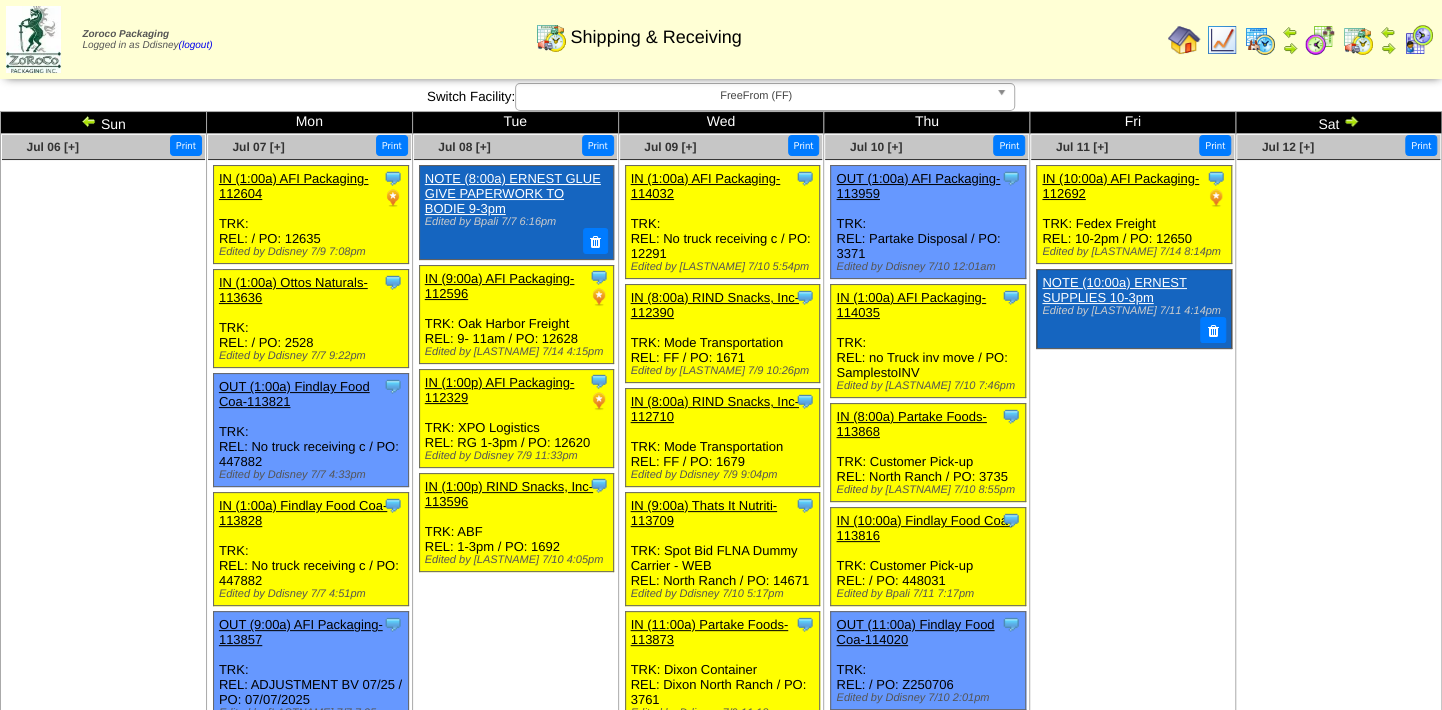click at bounding box center (1351, 121) 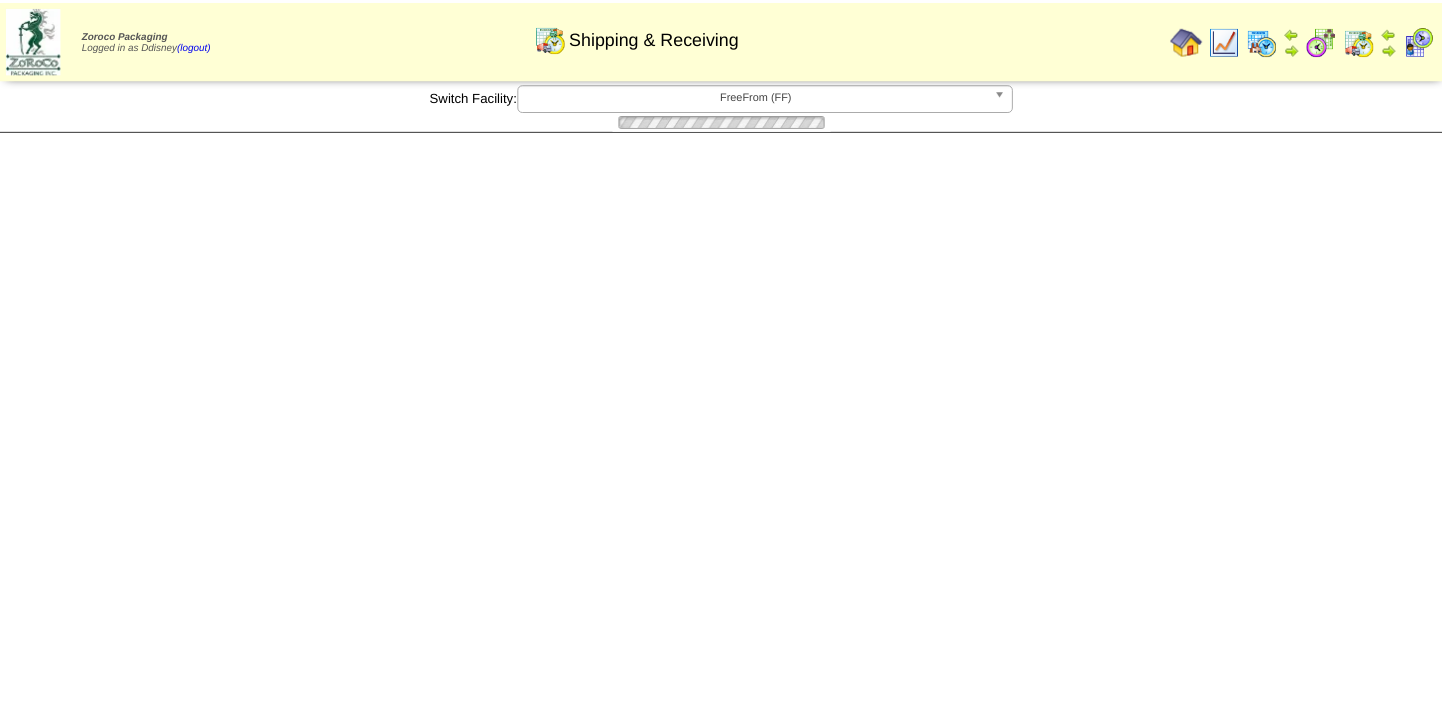 scroll, scrollTop: 0, scrollLeft: 0, axis: both 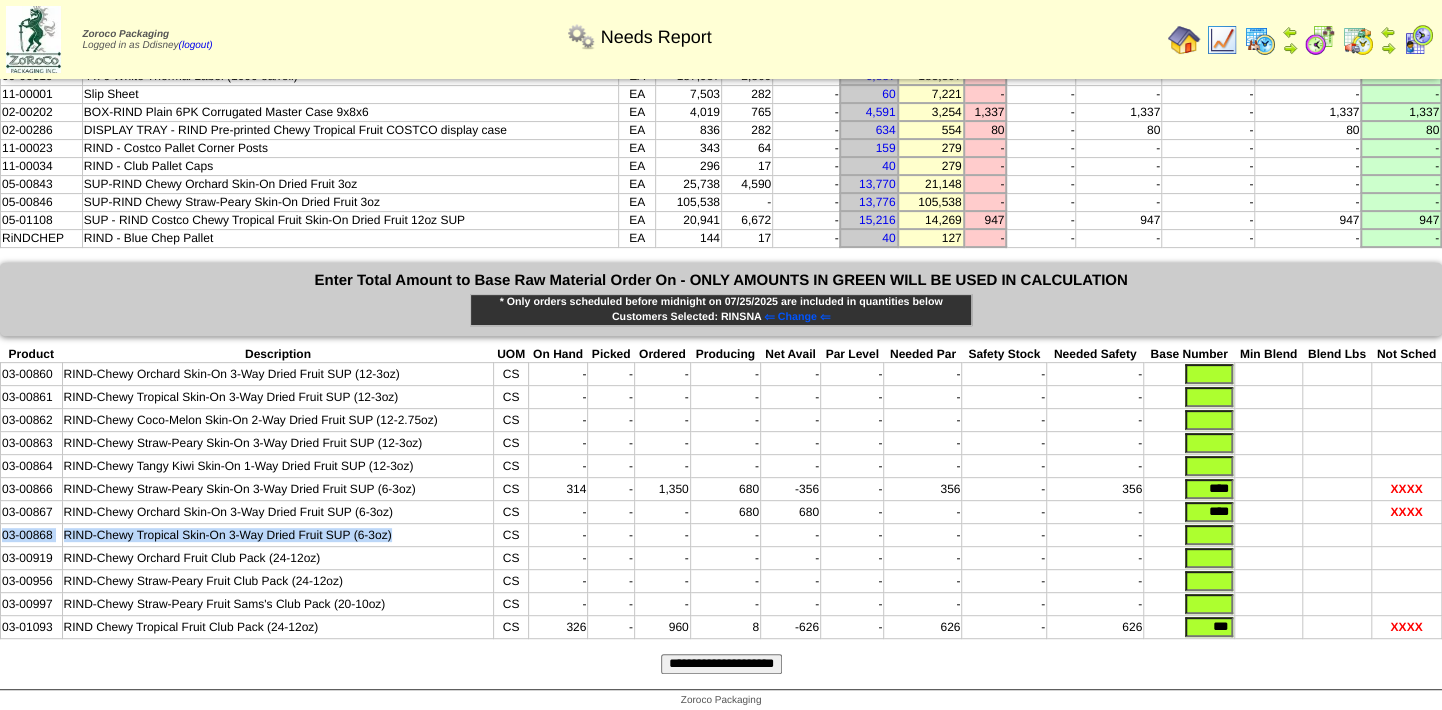 drag, startPoint x: 394, startPoint y: 521, endPoint x: 1, endPoint y: 529, distance: 393.08142 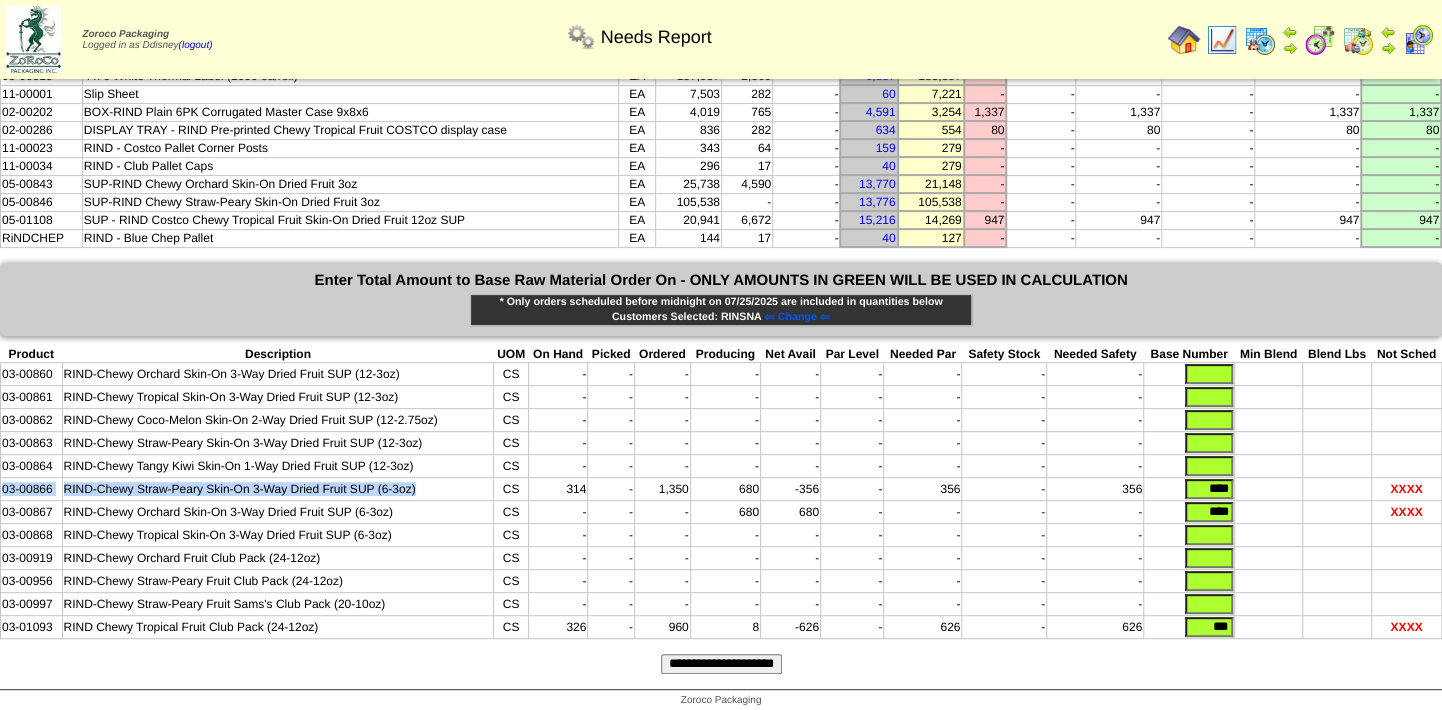 drag, startPoint x: 395, startPoint y: 471, endPoint x: 0, endPoint y: 477, distance: 395.04556 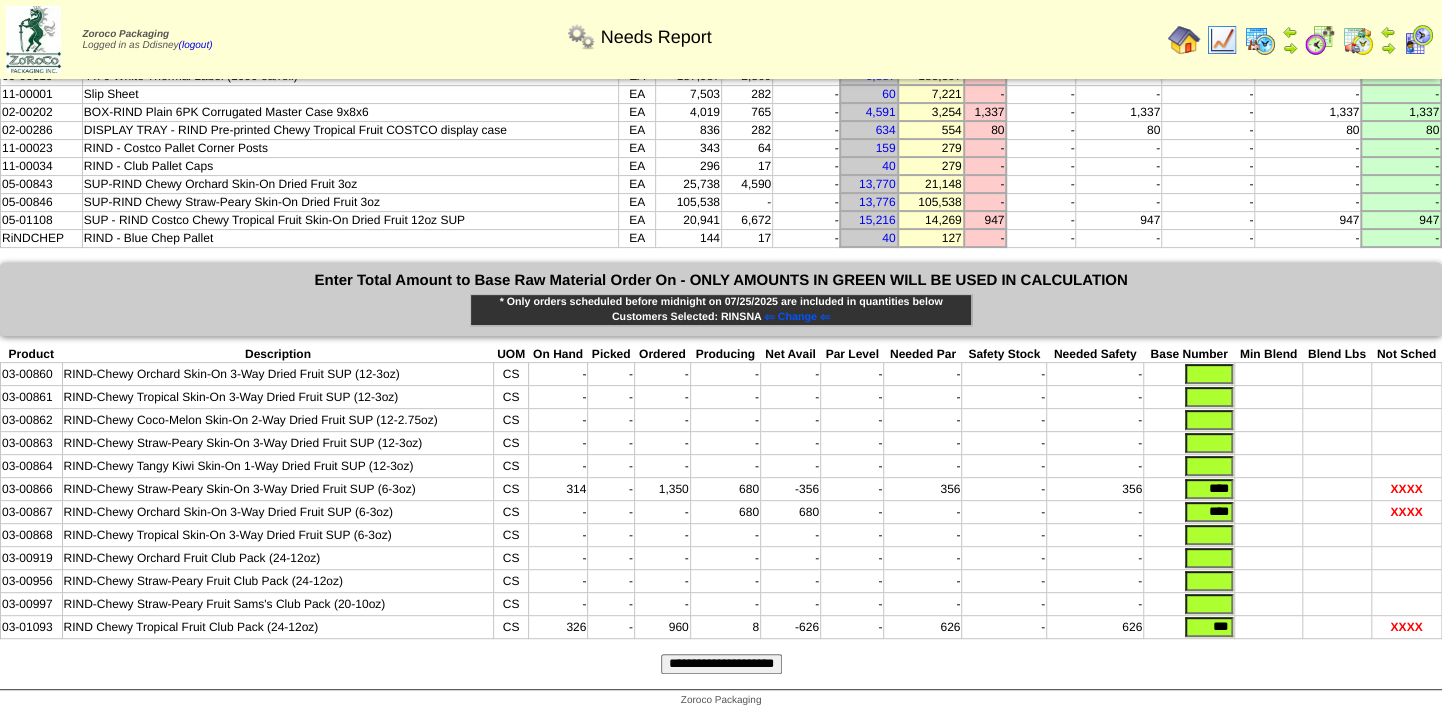 click on "RIND-Chewy Tangy Kiwi Skin-On 1-Way Dried Fruit SUP (12-3oz)" at bounding box center (278, 466) 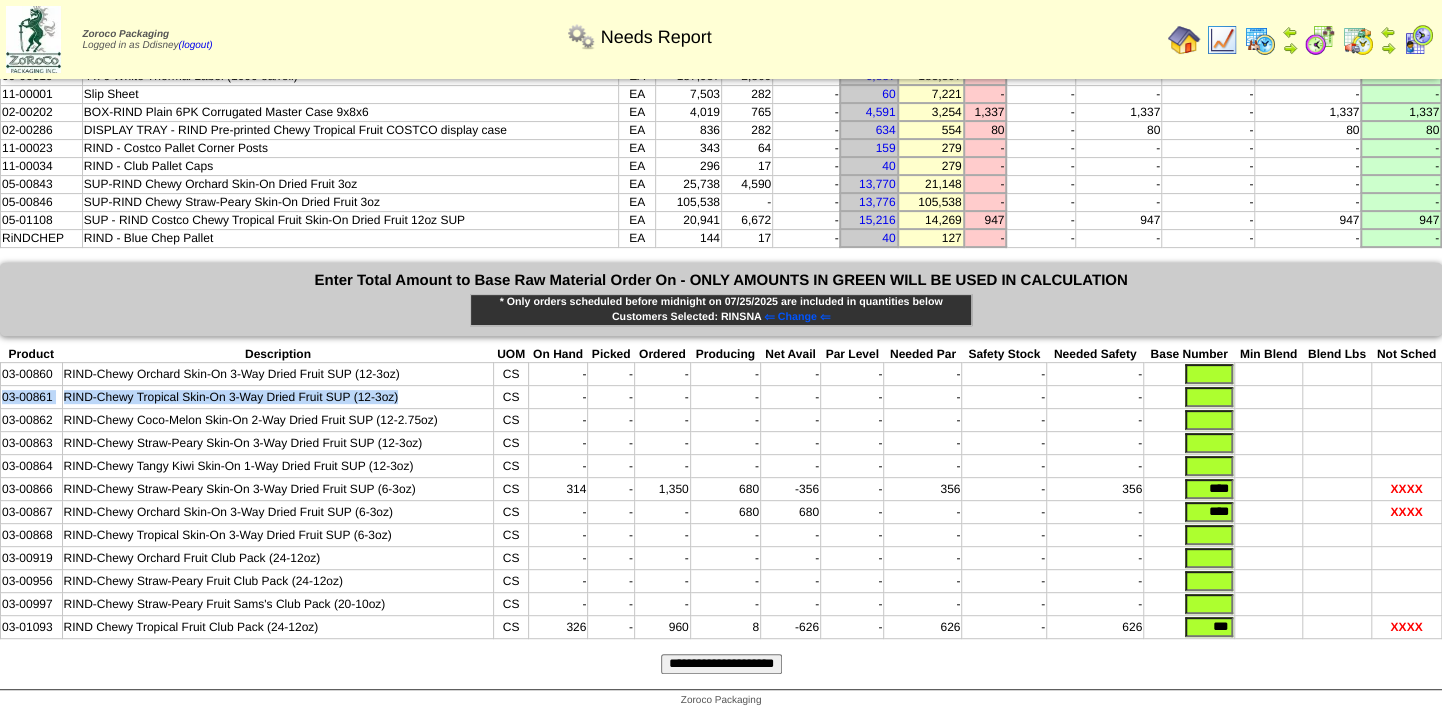 drag, startPoint x: 399, startPoint y: 380, endPoint x: 0, endPoint y: 382, distance: 399.005 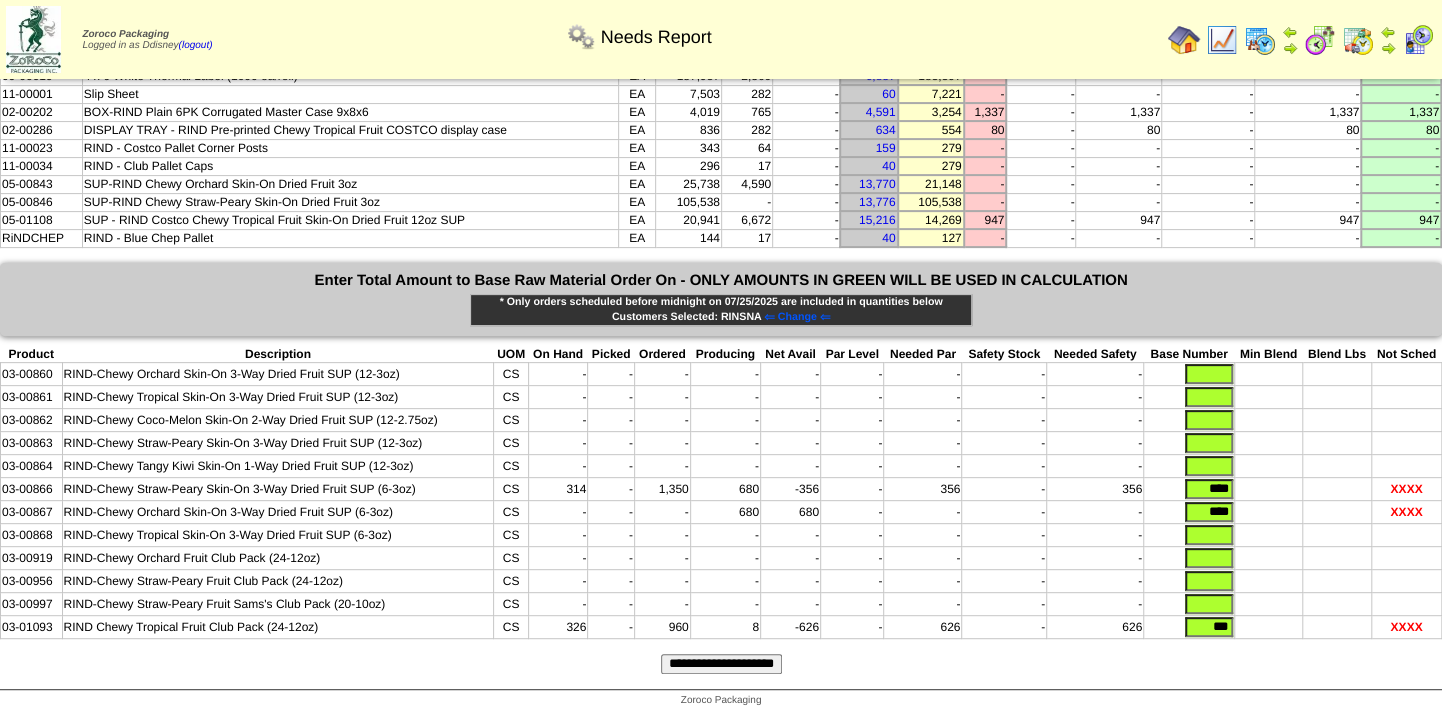 click on "RIND-Chewy Orchard Fruit Club Pack (24-12oz)" at bounding box center (278, 558) 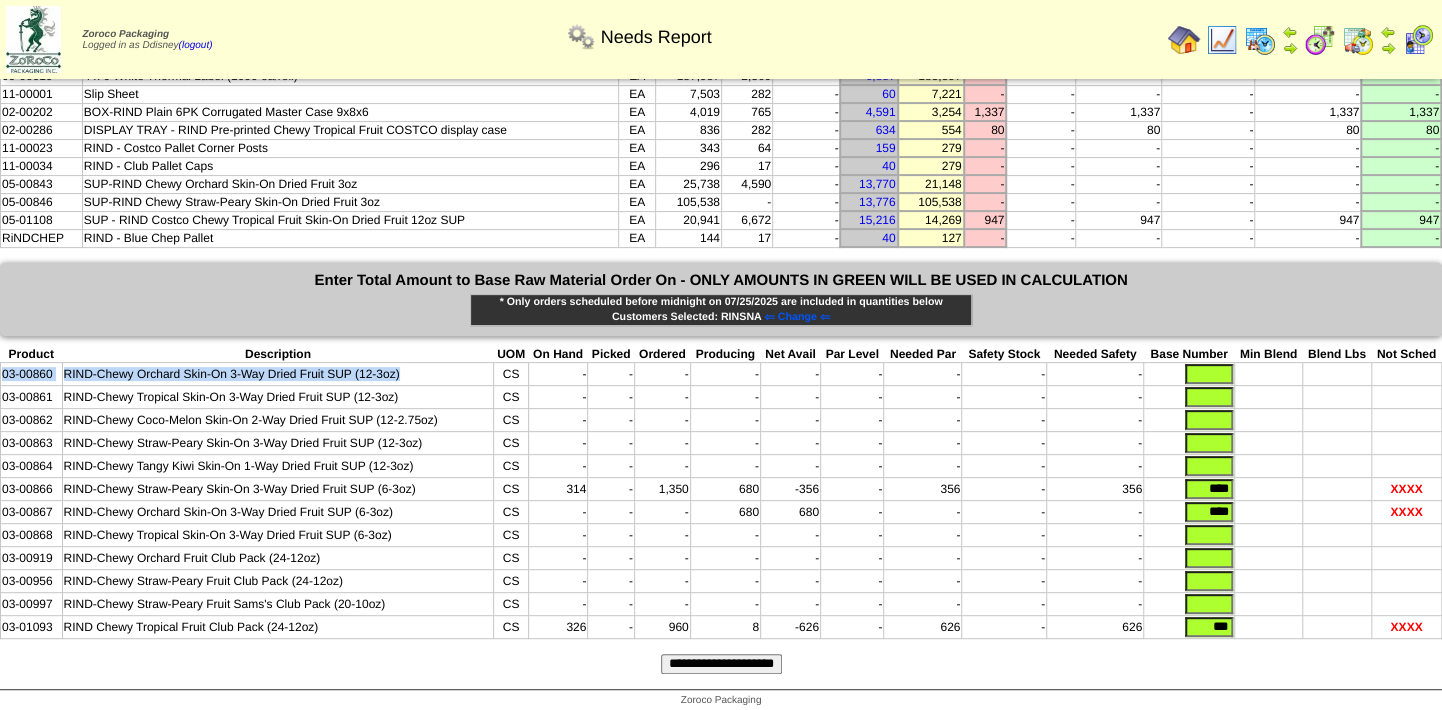 drag, startPoint x: 410, startPoint y: 353, endPoint x: 0, endPoint y: 362, distance: 410.09875 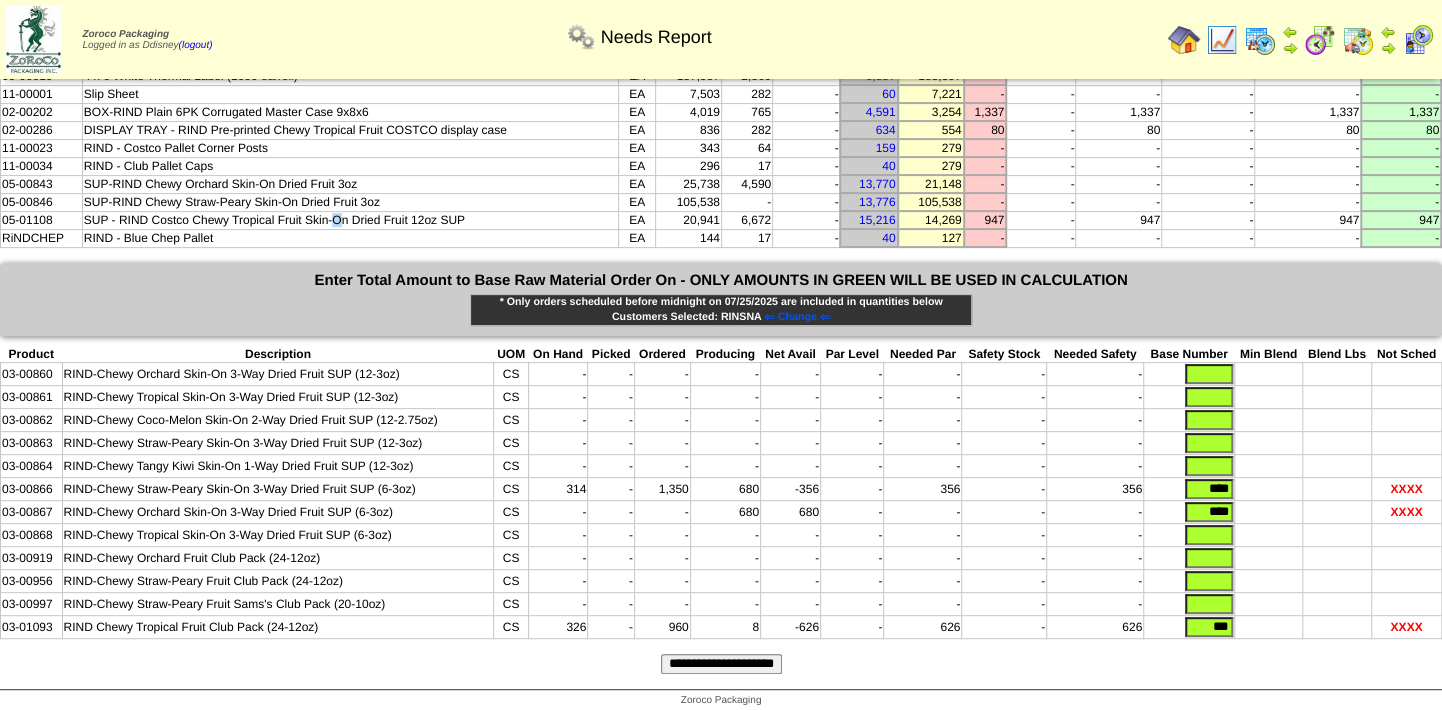 click on "SUP - RIND Costco Chewy Tropical Fruit Skin-On Dried Fruit 12oz SUP" at bounding box center [350, 220] 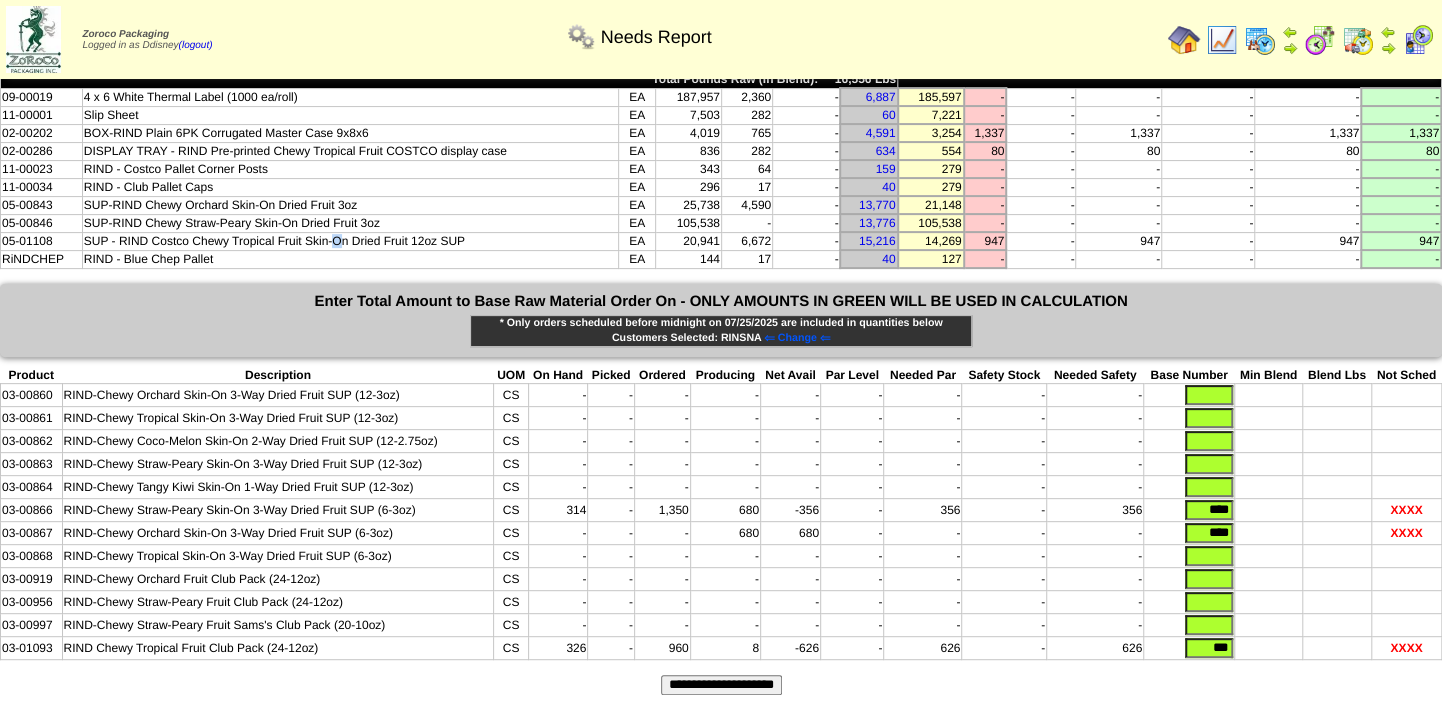 scroll, scrollTop: 240, scrollLeft: 0, axis: vertical 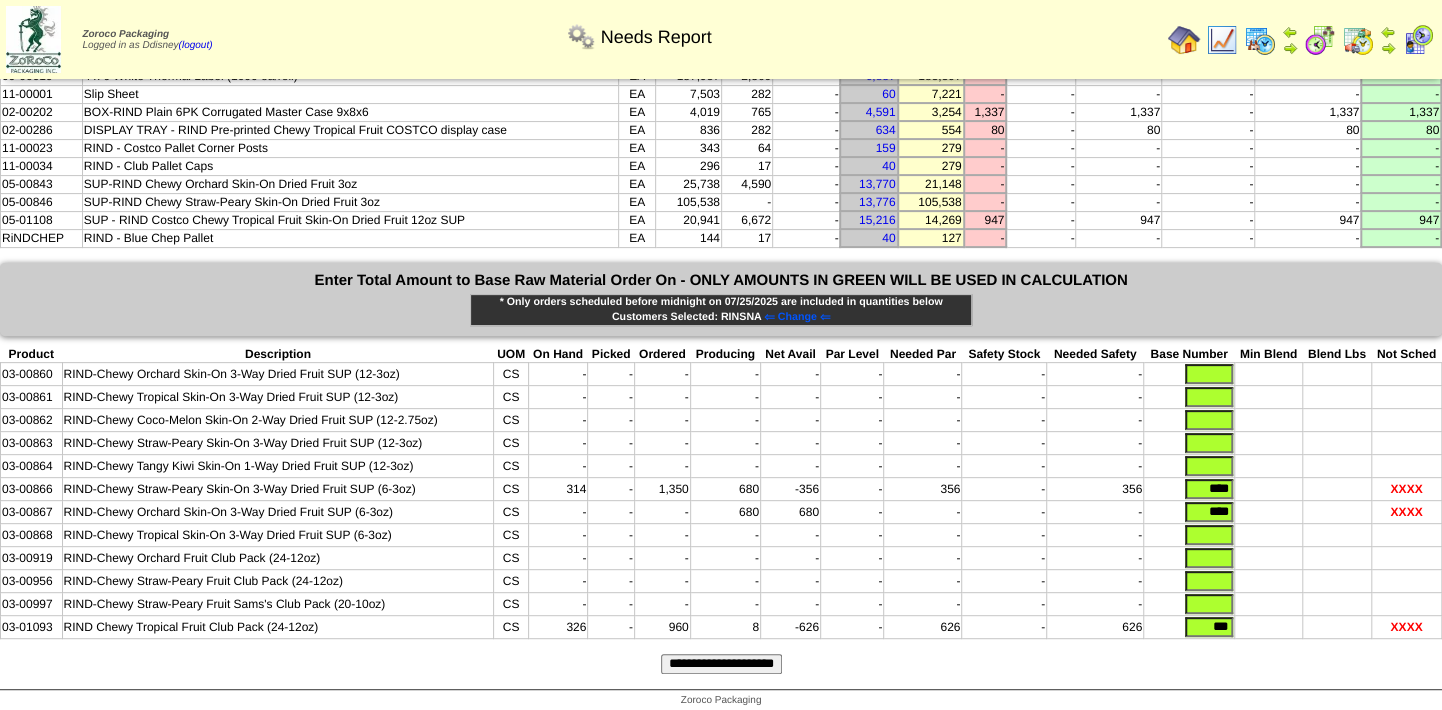 click on "RIND-Chewy Straw-Peary Skin-On 3-Way Dried Fruit SUP (12-3oz)" at bounding box center [278, 443] 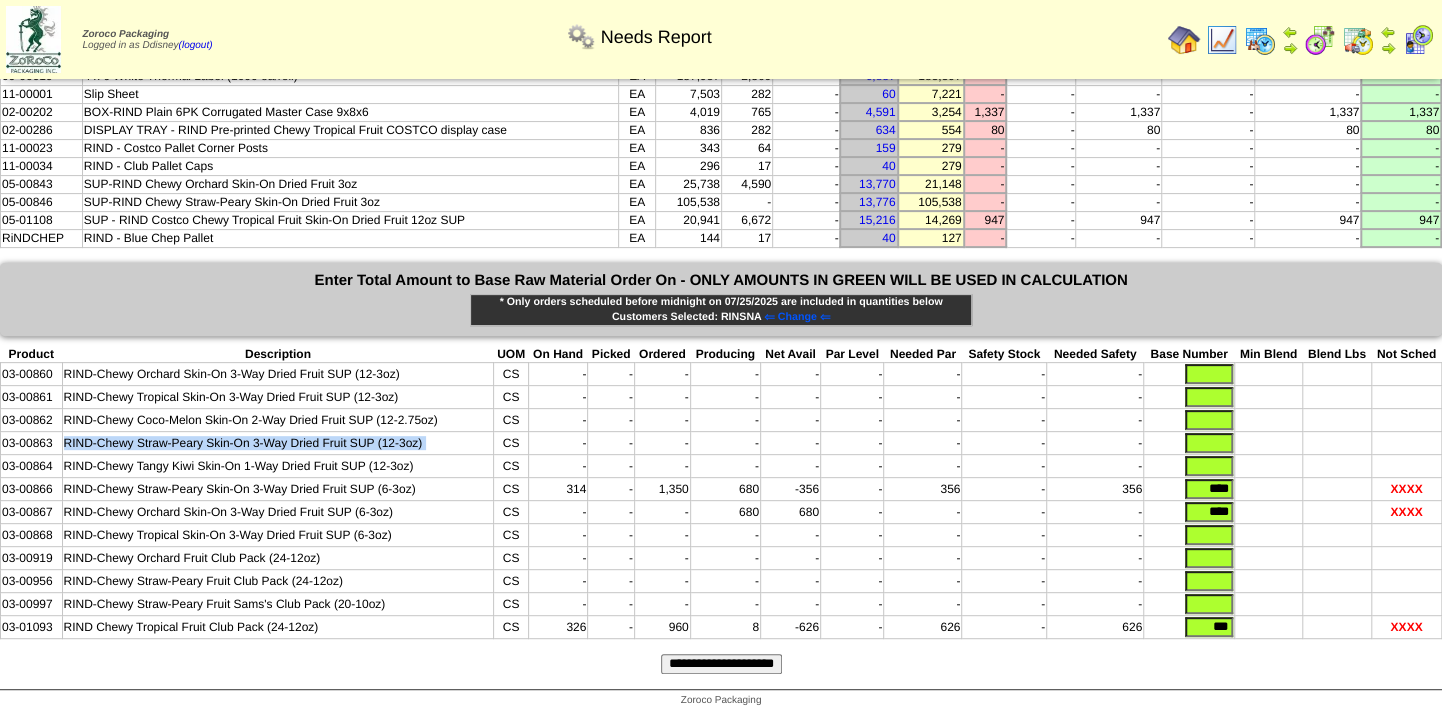 click on "RIND-Chewy Straw-Peary Skin-On 3-Way Dried Fruit SUP (12-3oz)" at bounding box center (278, 443) 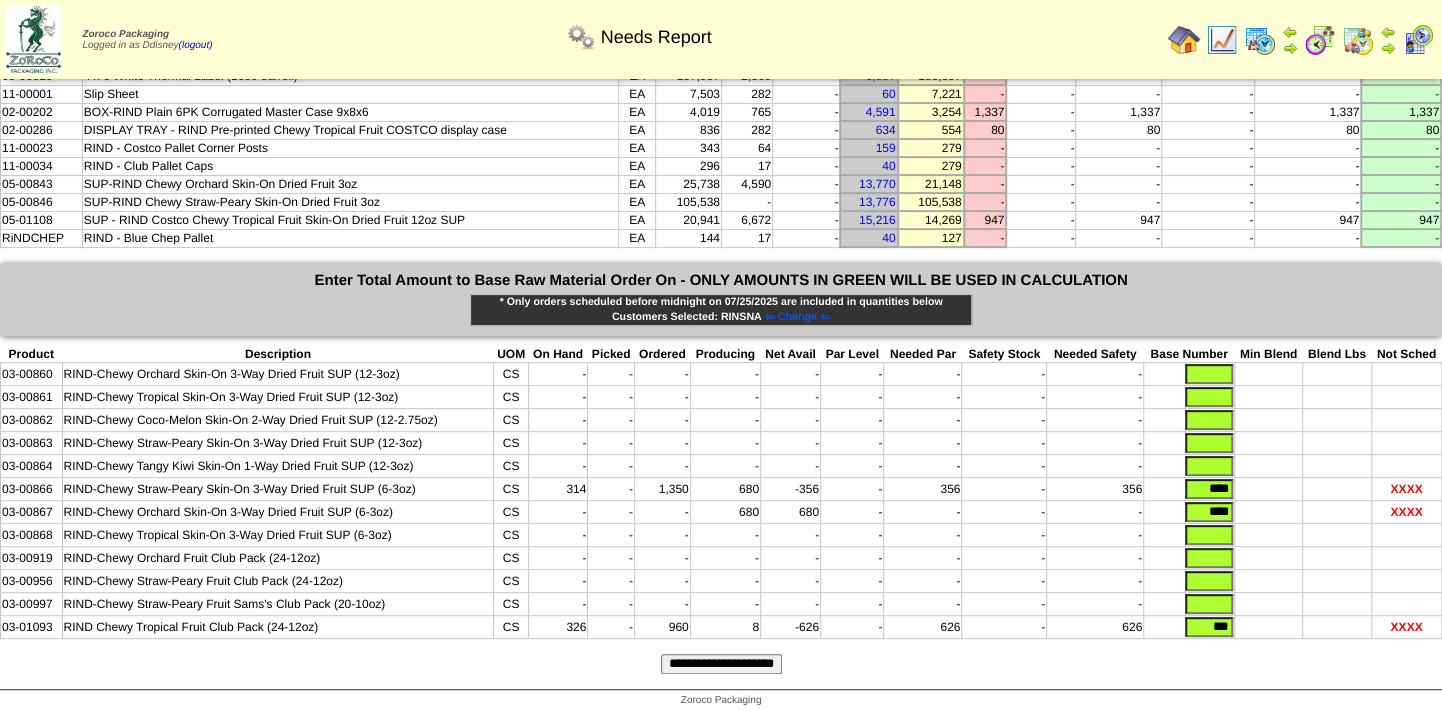 click on "RIND-Chewy Straw-Peary Skin-On 3-Way Dried Fruit SUP (12-3oz)" at bounding box center [278, 443] 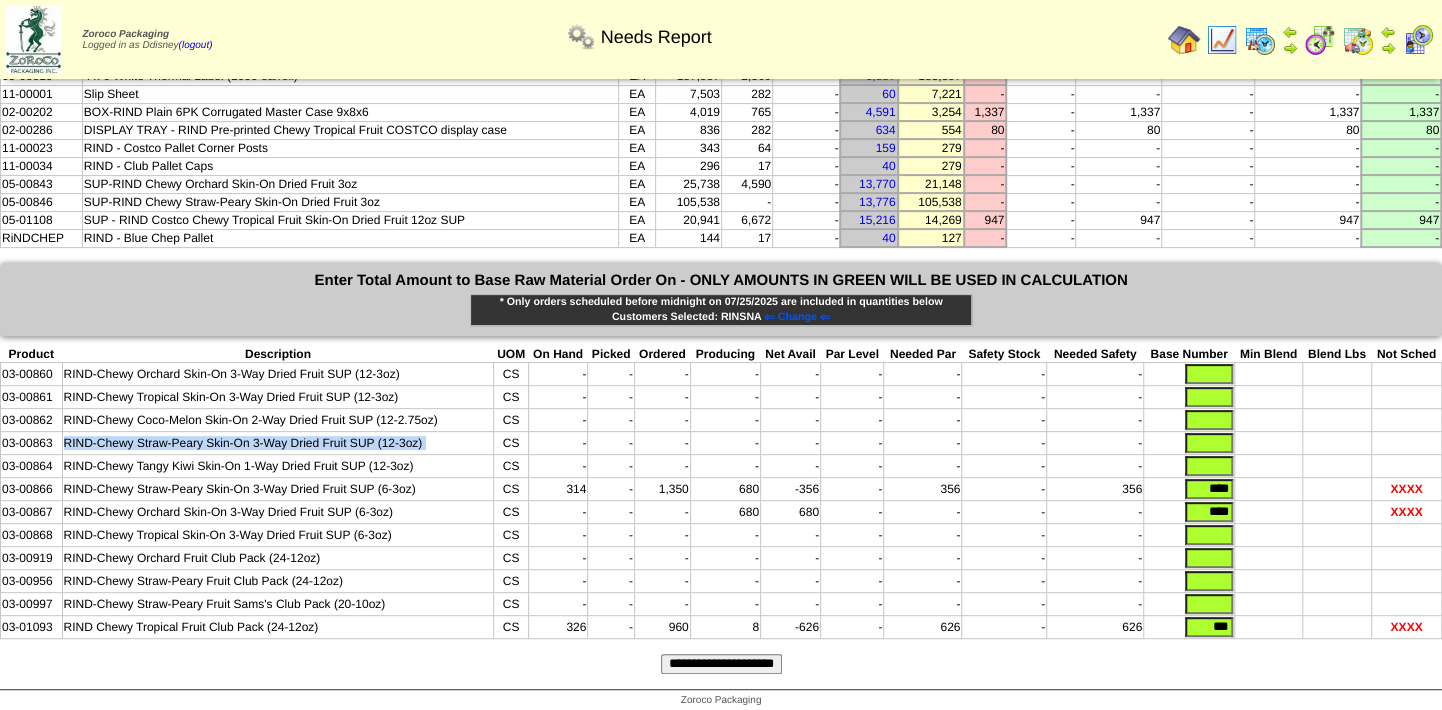click on "RIND-Chewy Straw-Peary Skin-On 3-Way Dried Fruit SUP (12-3oz)" at bounding box center (278, 443) 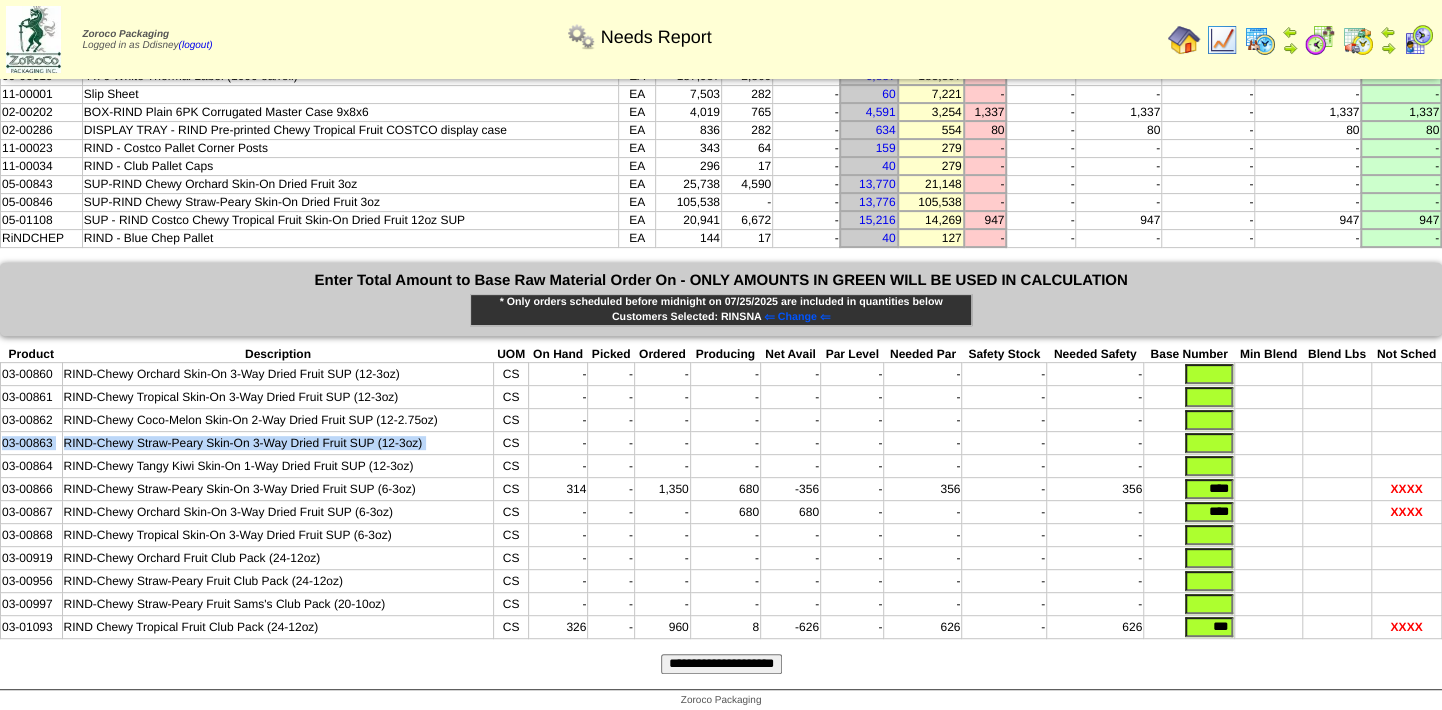 drag, startPoint x: 435, startPoint y: 423, endPoint x: 18, endPoint y: 426, distance: 417.0108 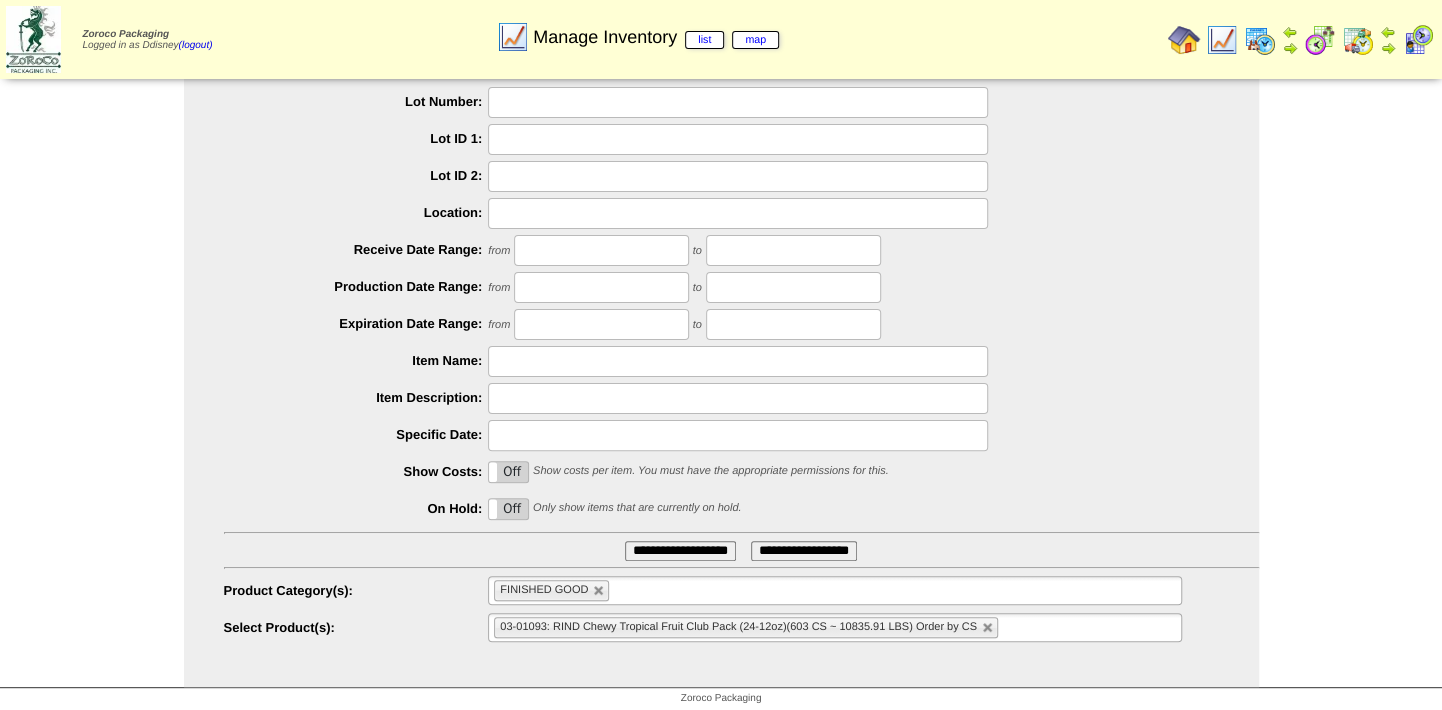 scroll, scrollTop: 123, scrollLeft: 0, axis: vertical 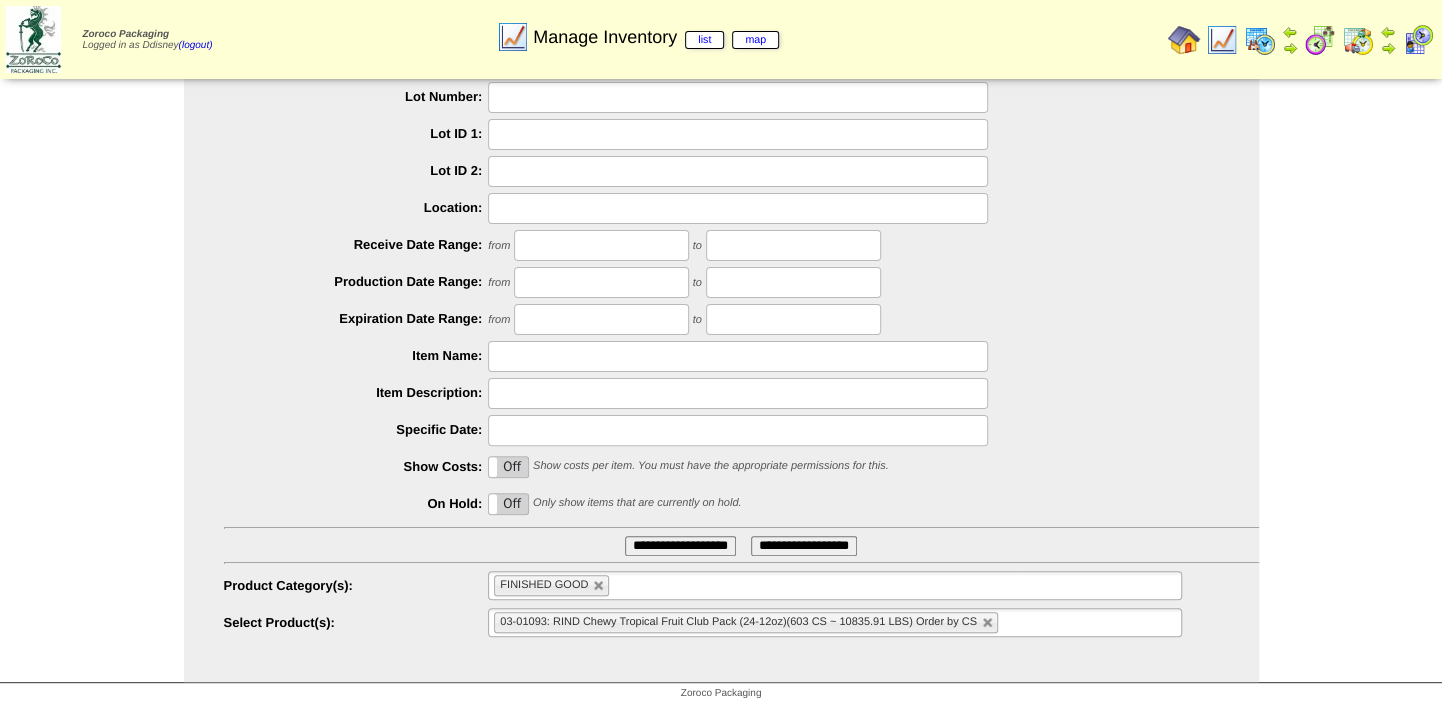 click on "**********" at bounding box center (680, 546) 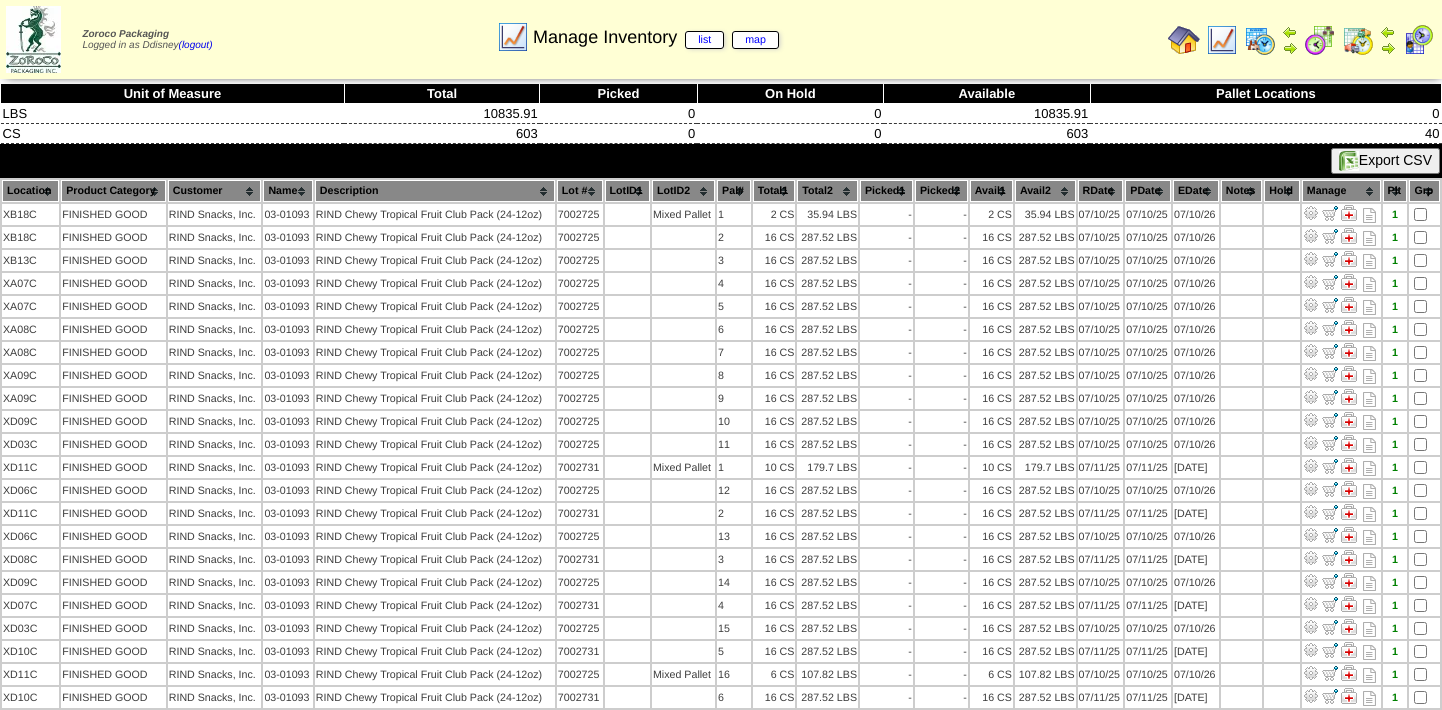 scroll, scrollTop: 0, scrollLeft: 0, axis: both 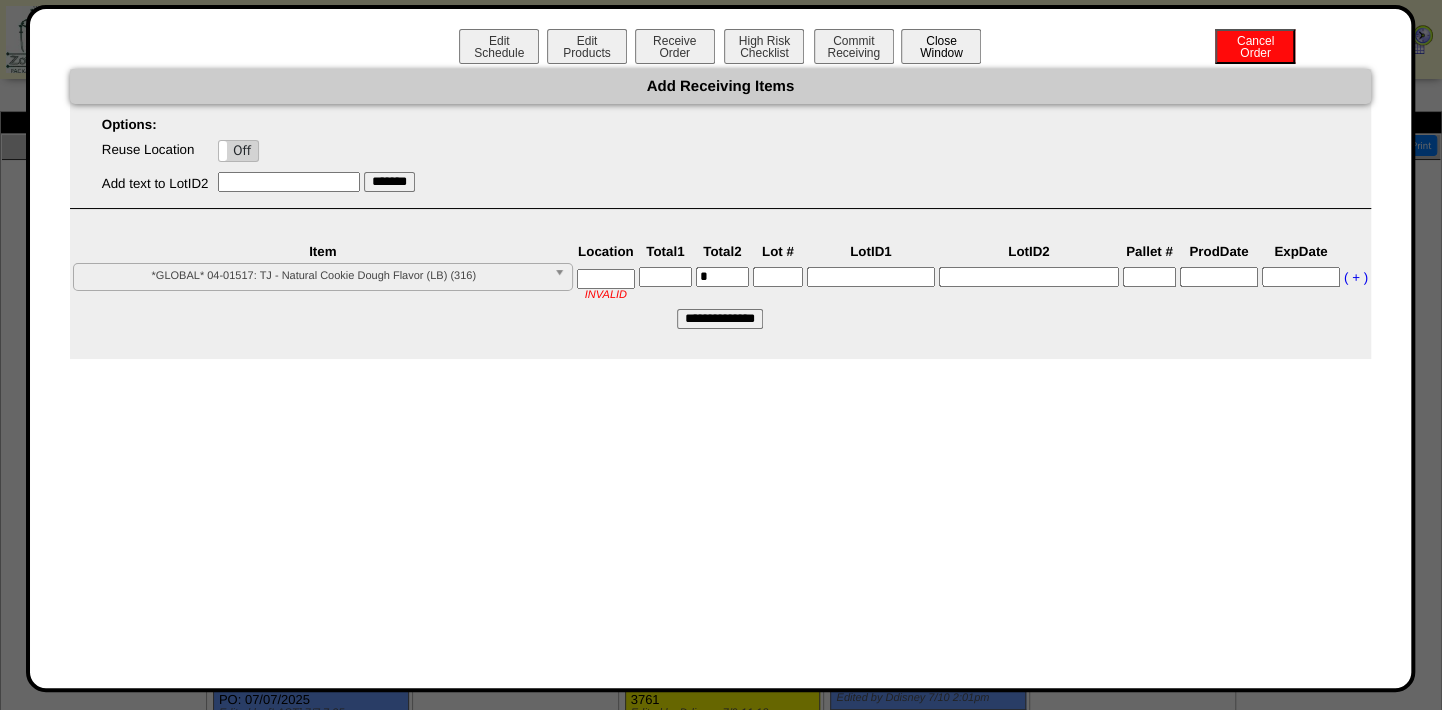 click on "Close Window" at bounding box center [941, 46] 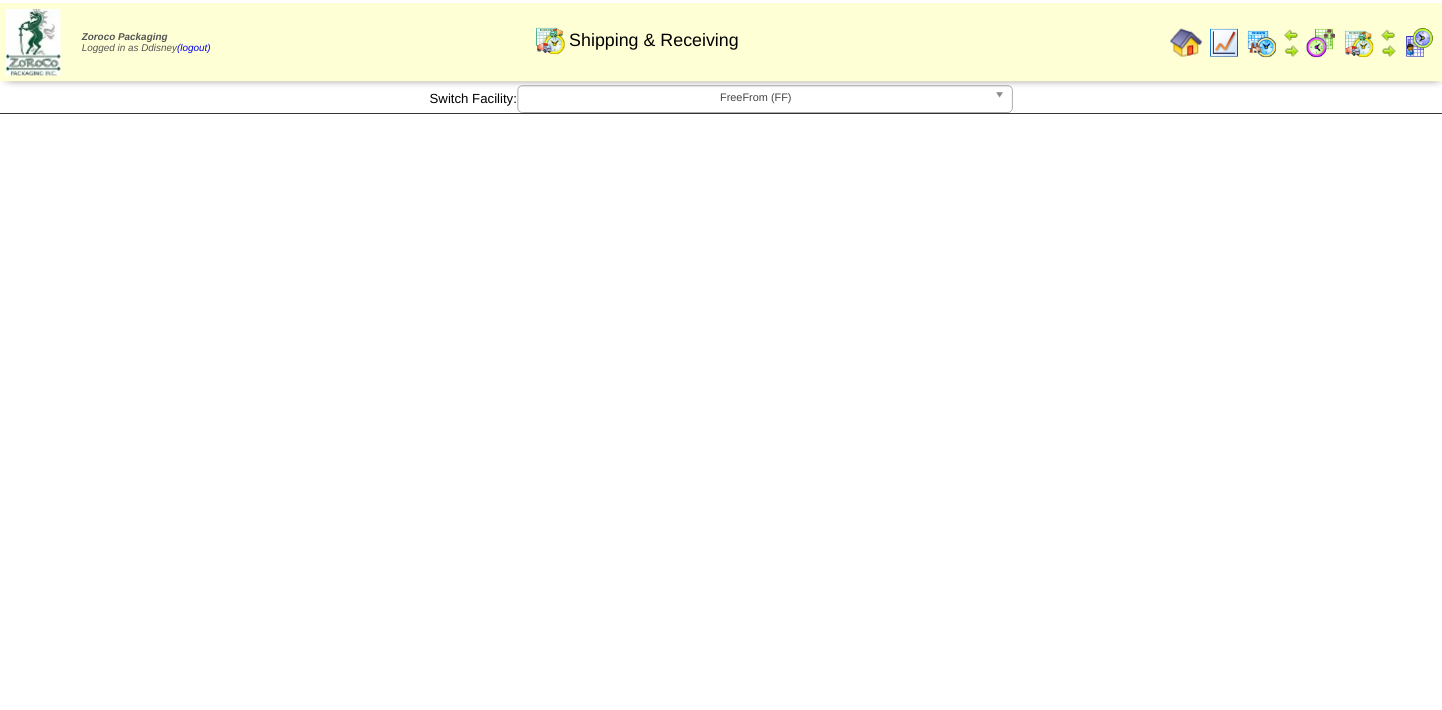 scroll, scrollTop: 0, scrollLeft: 0, axis: both 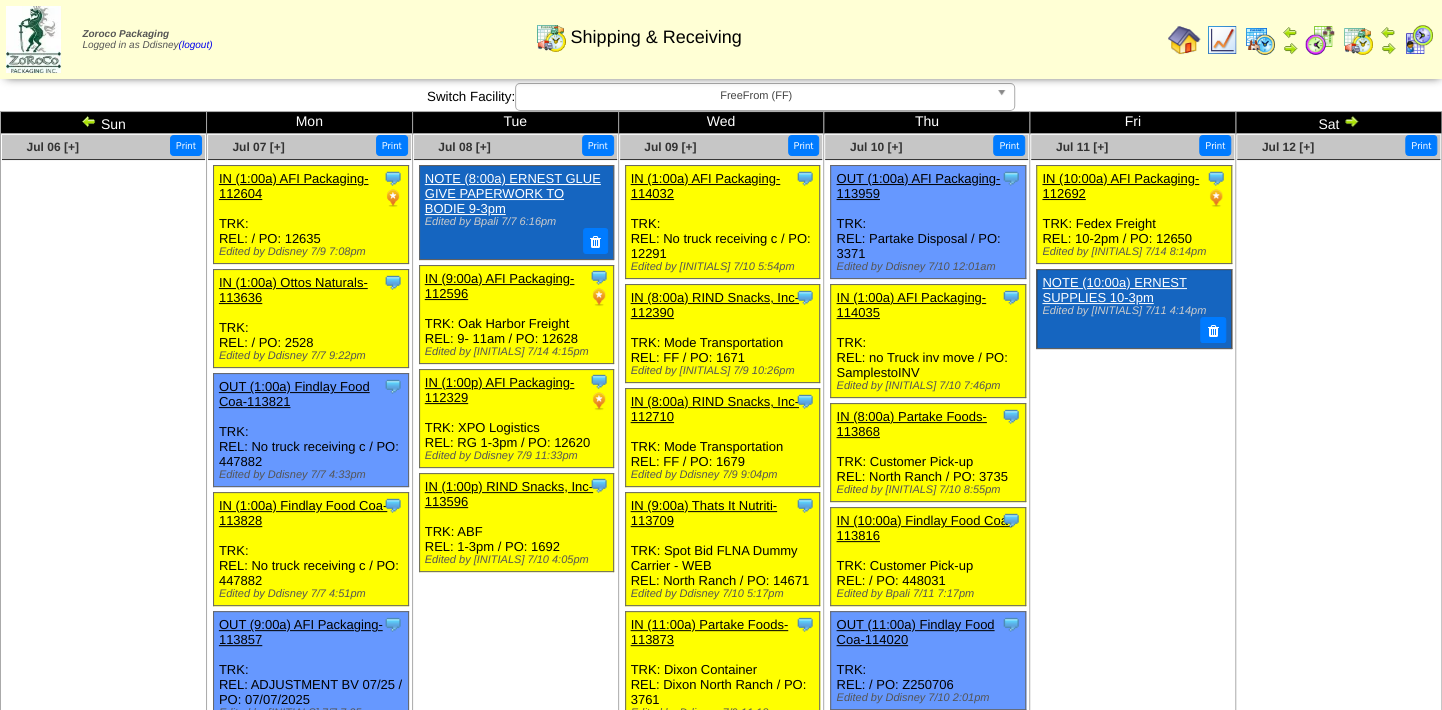 click at bounding box center [1260, 40] 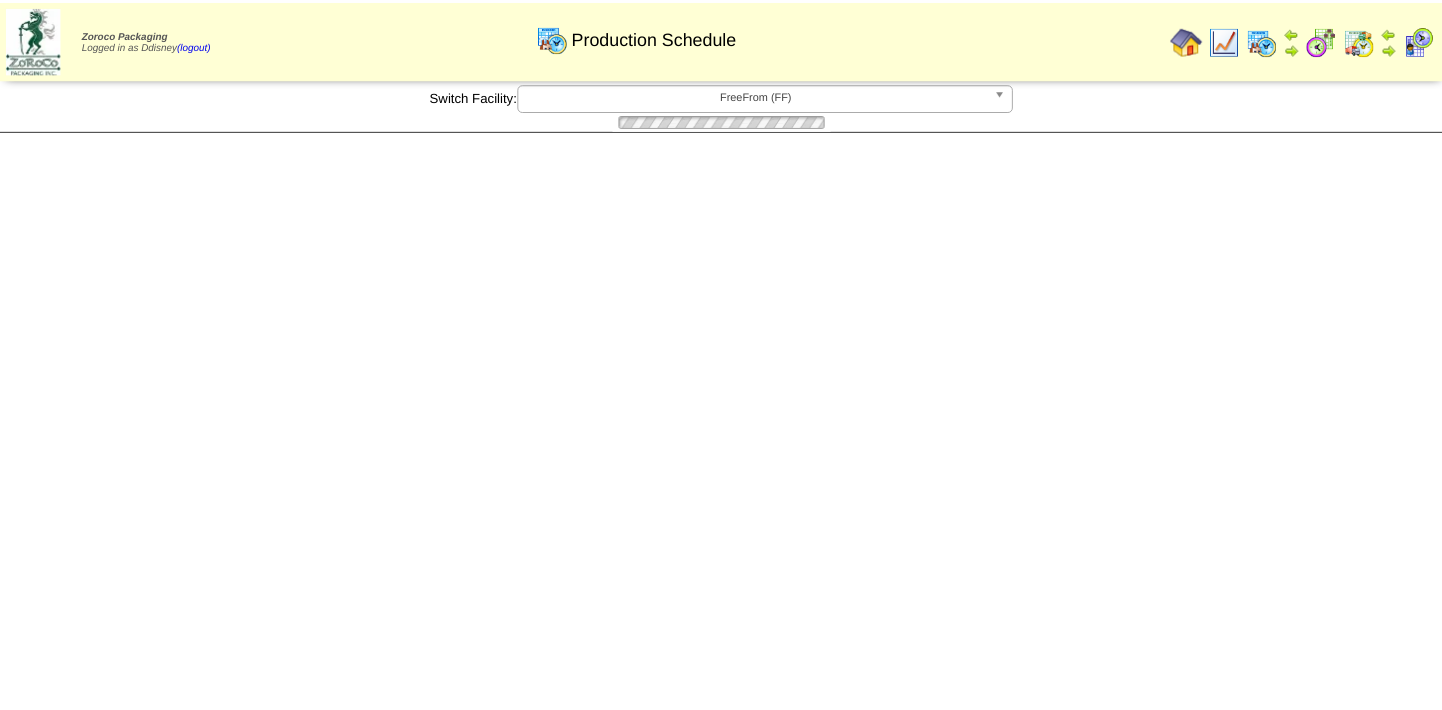 scroll, scrollTop: 0, scrollLeft: 0, axis: both 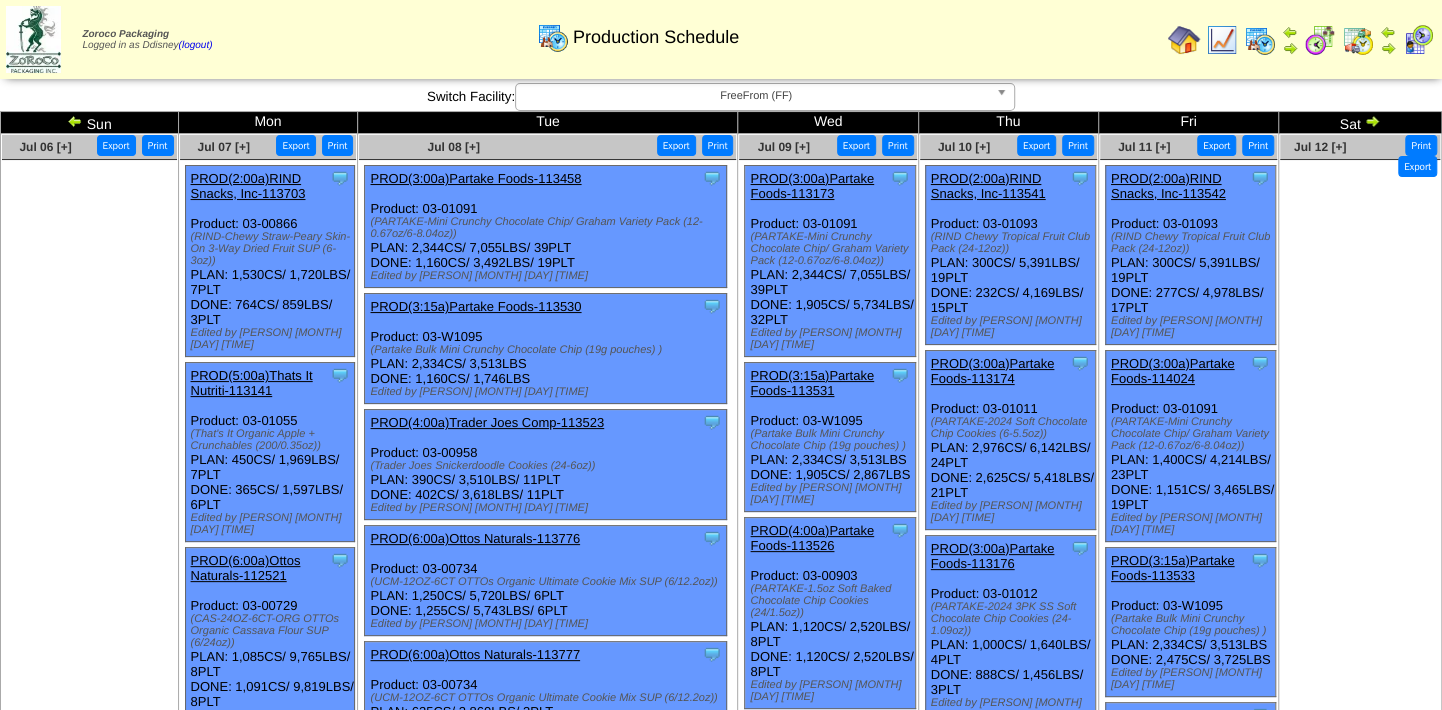 click at bounding box center (1372, 121) 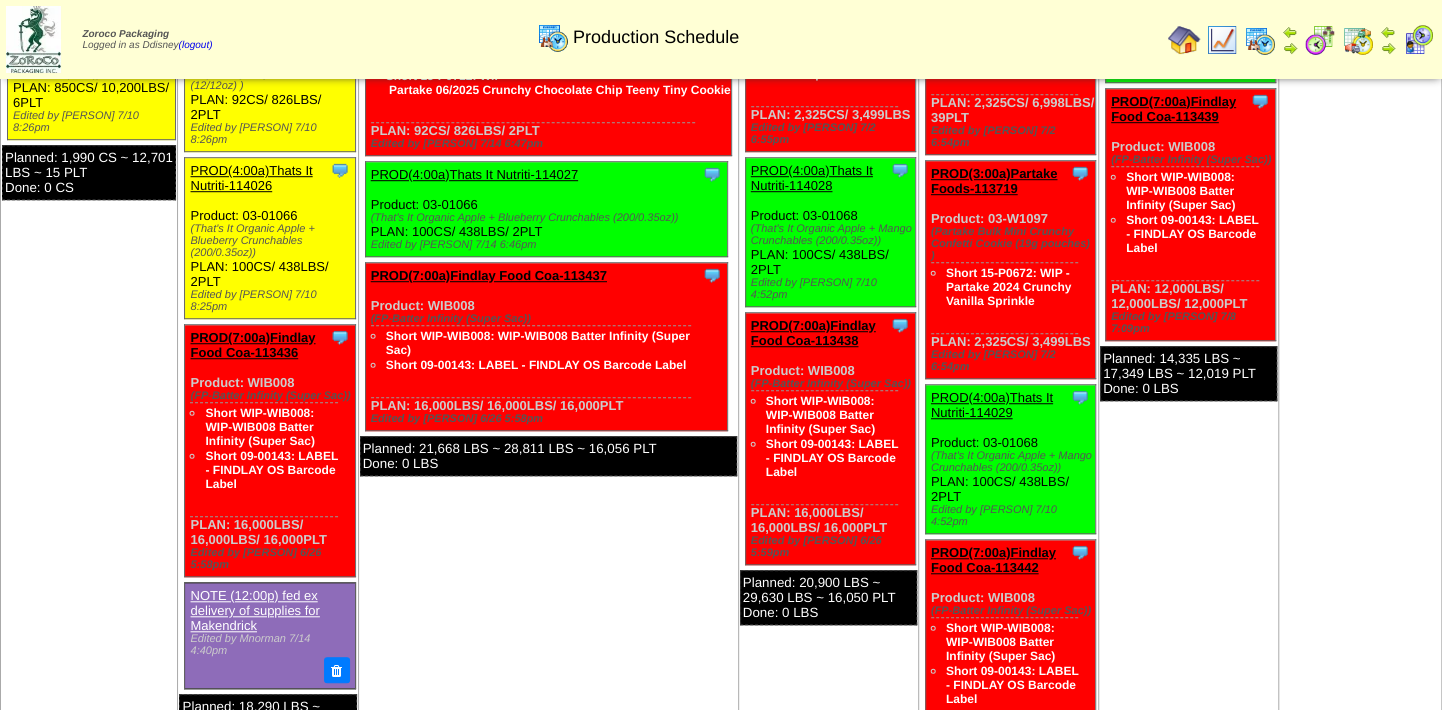 scroll, scrollTop: 454, scrollLeft: 0, axis: vertical 